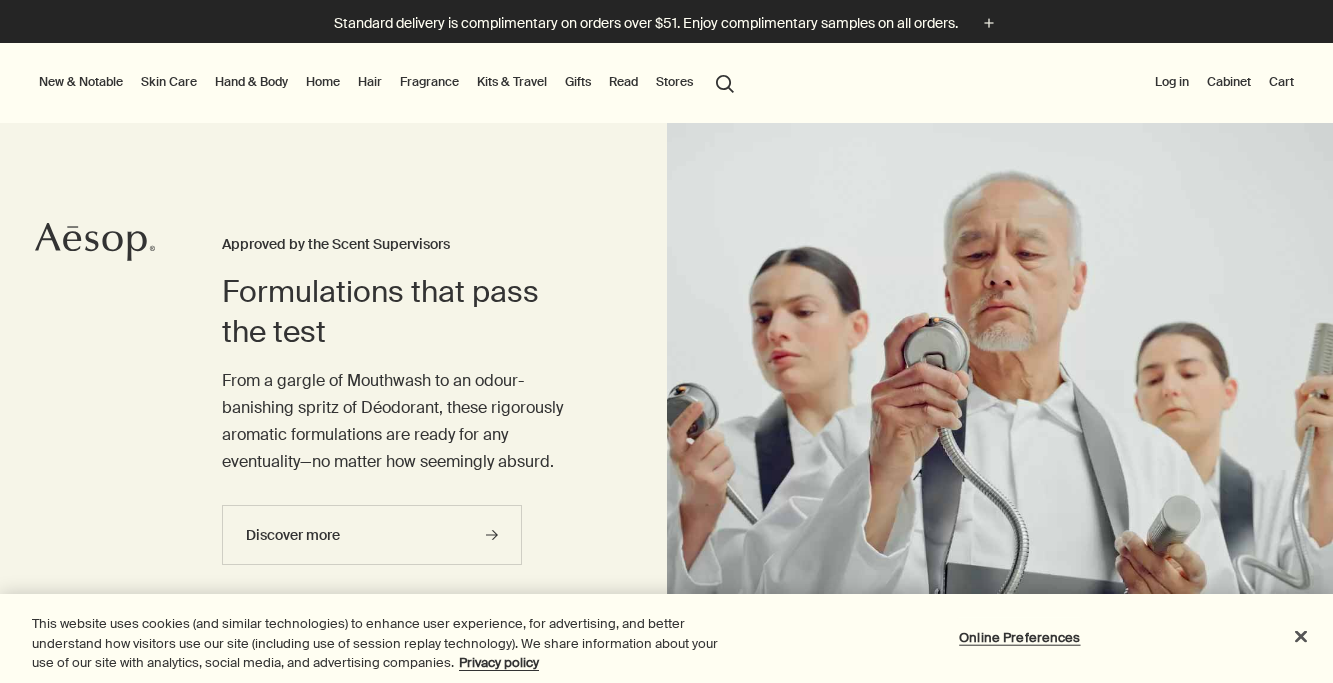 scroll, scrollTop: 0, scrollLeft: 0, axis: both 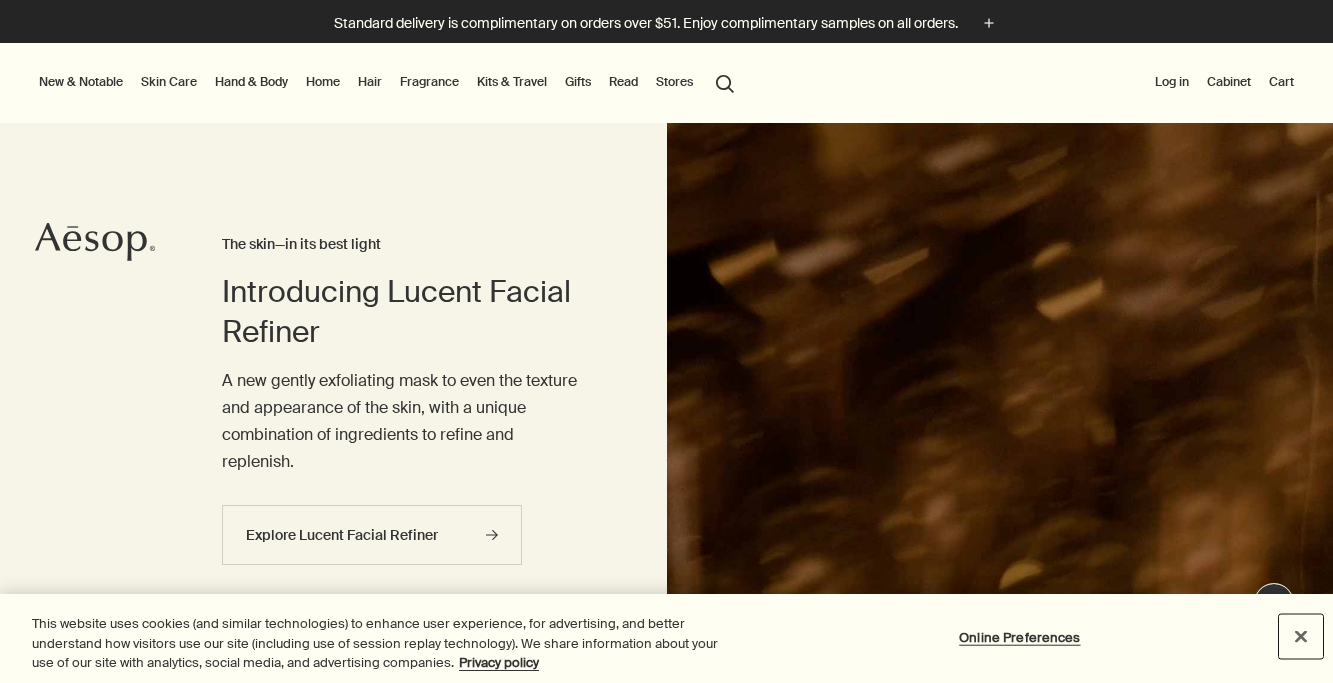 click at bounding box center [1301, 636] 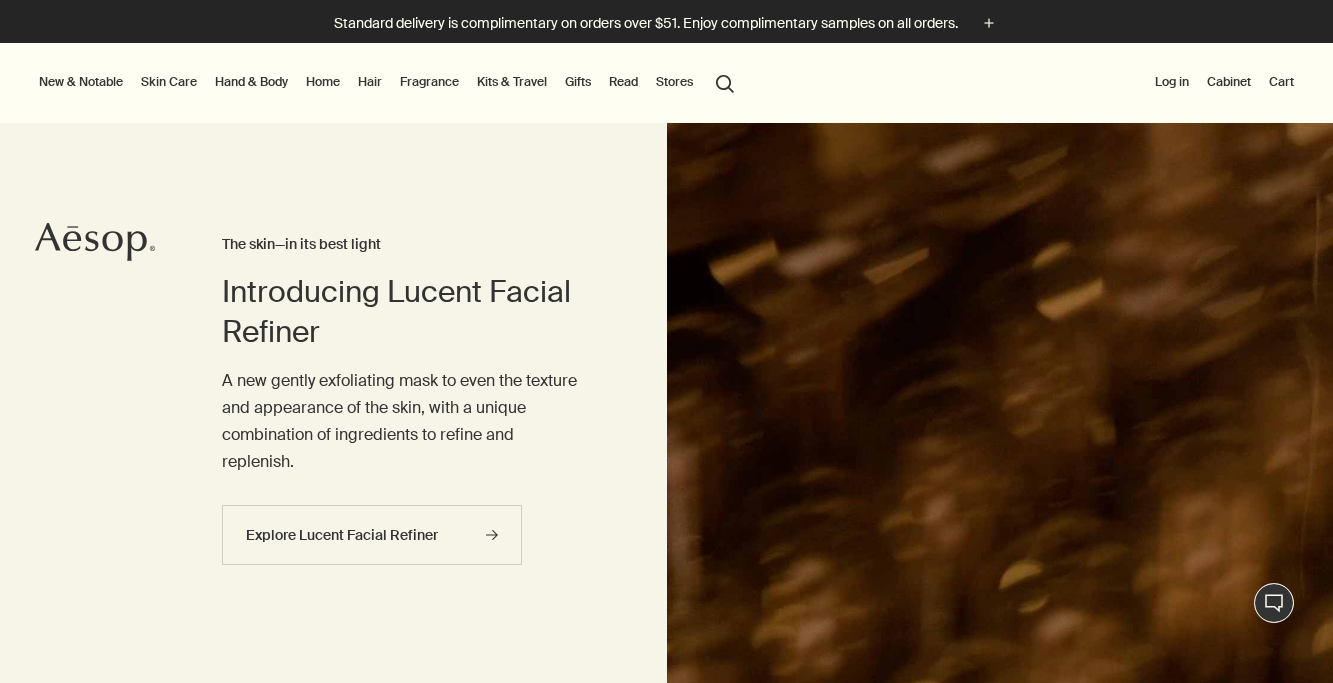 click on "search Search" at bounding box center [725, 82] 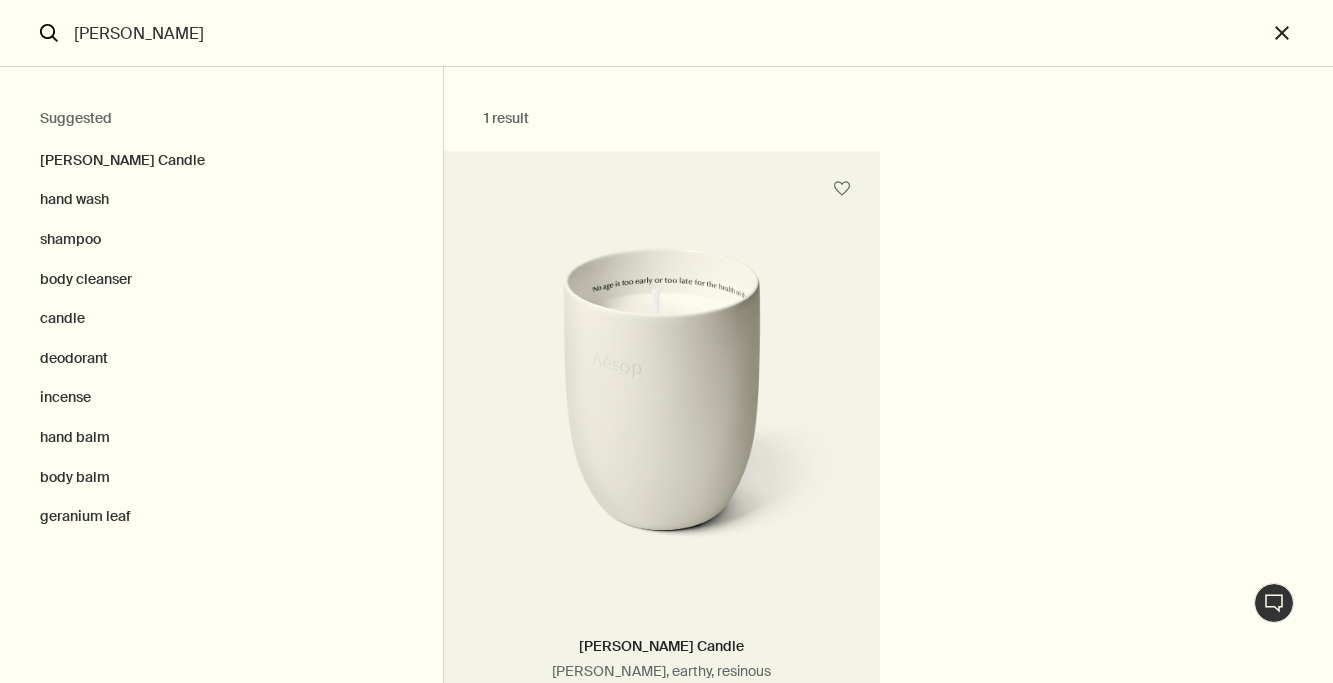 type on "ptolemy" 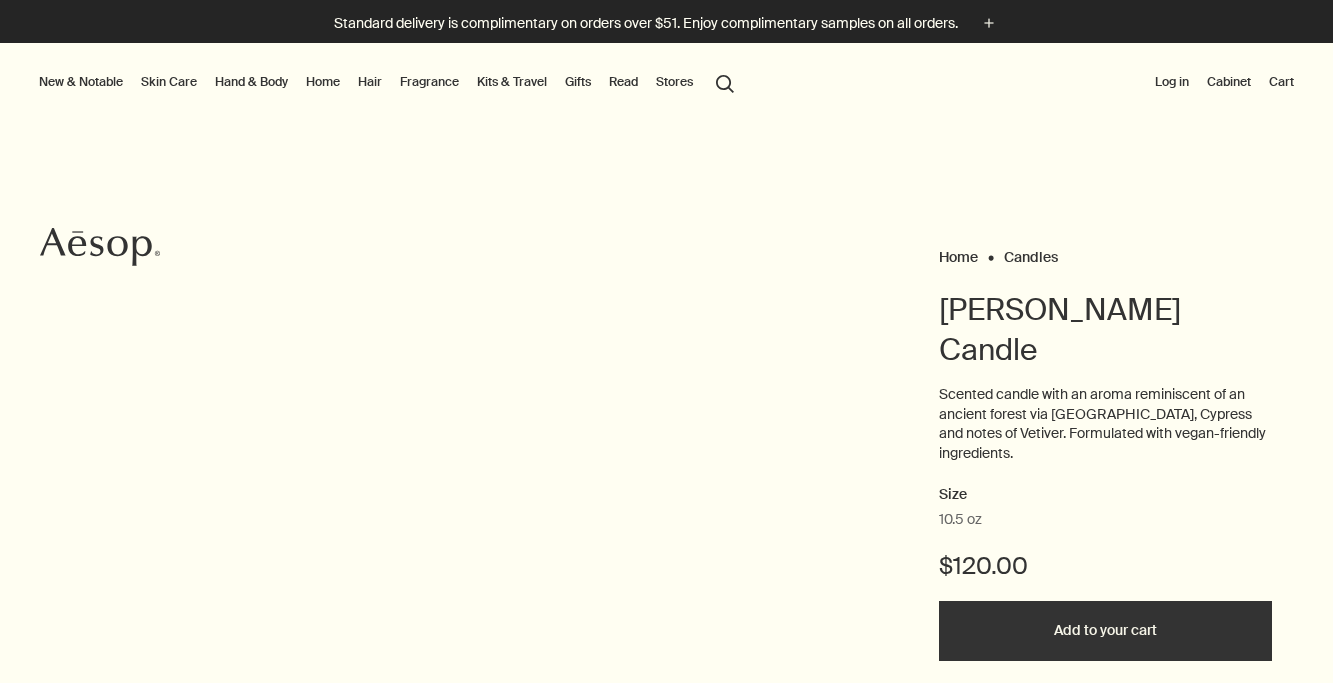 scroll, scrollTop: 0, scrollLeft: 0, axis: both 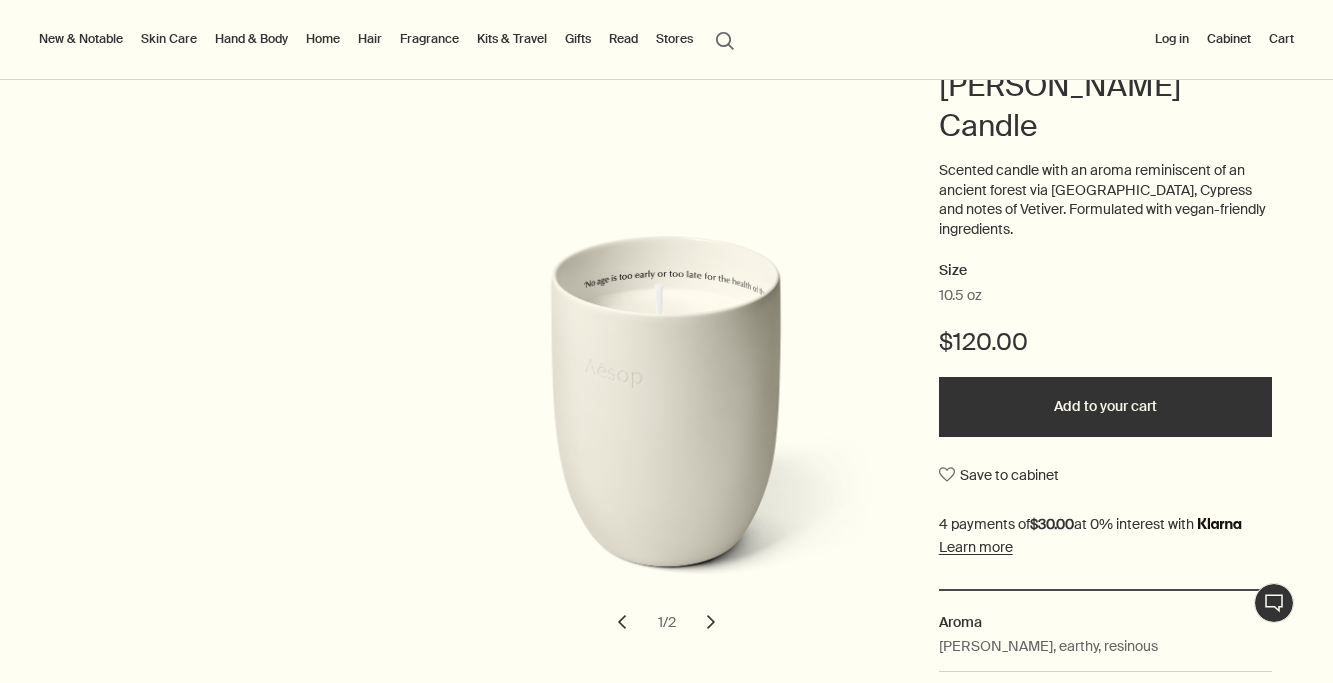 click on "Add to your cart" at bounding box center [1105, 407] 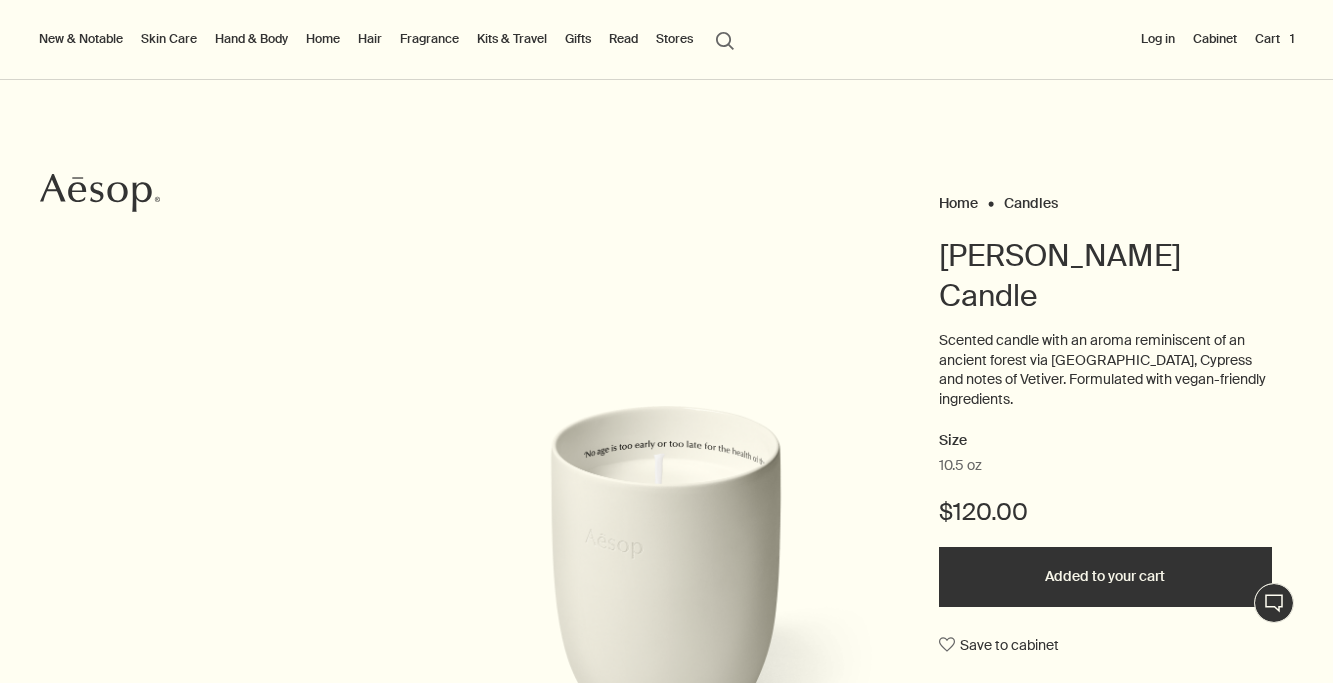 scroll, scrollTop: 0, scrollLeft: 0, axis: both 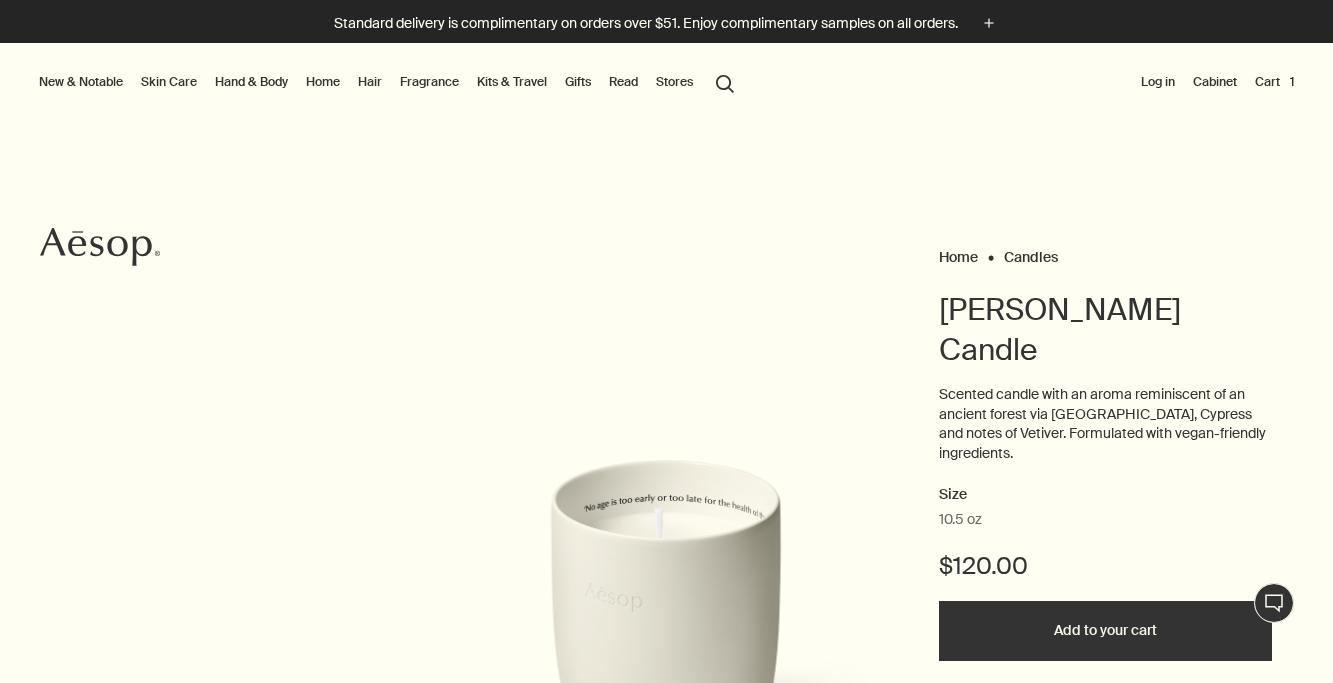 click on "Cart 1" at bounding box center (1274, 82) 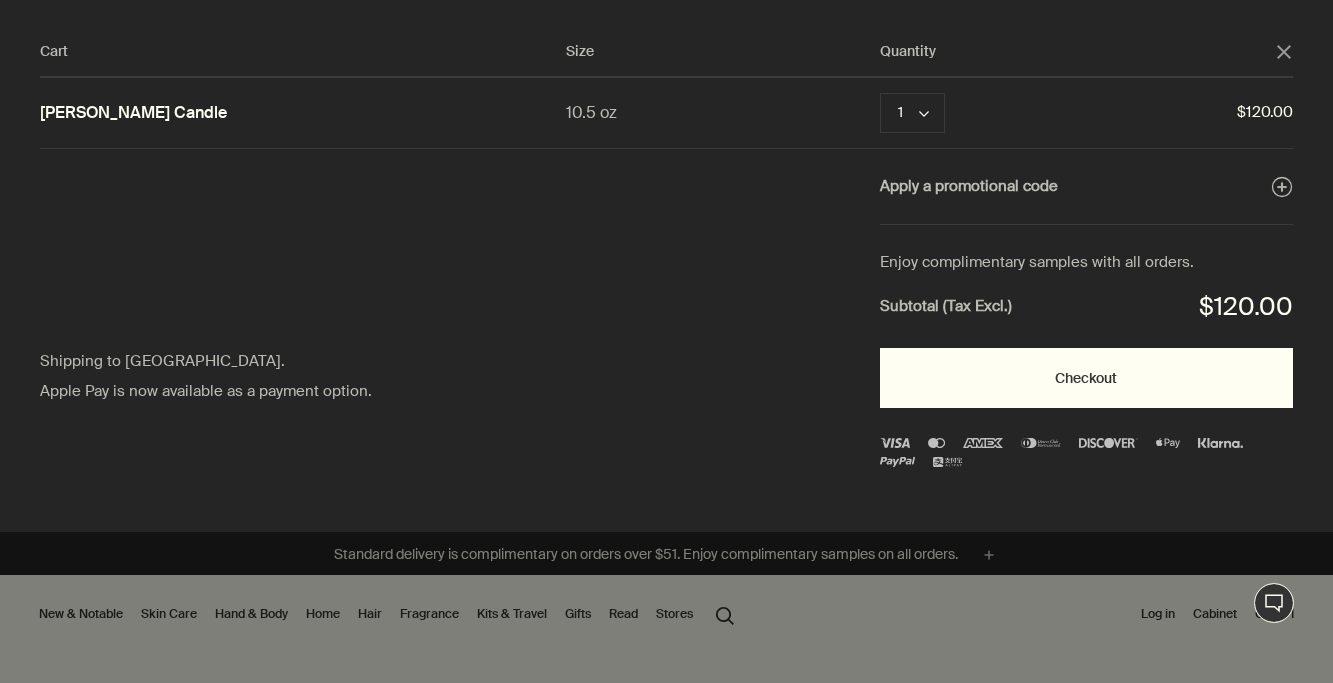click on "Checkout" at bounding box center (1086, 378) 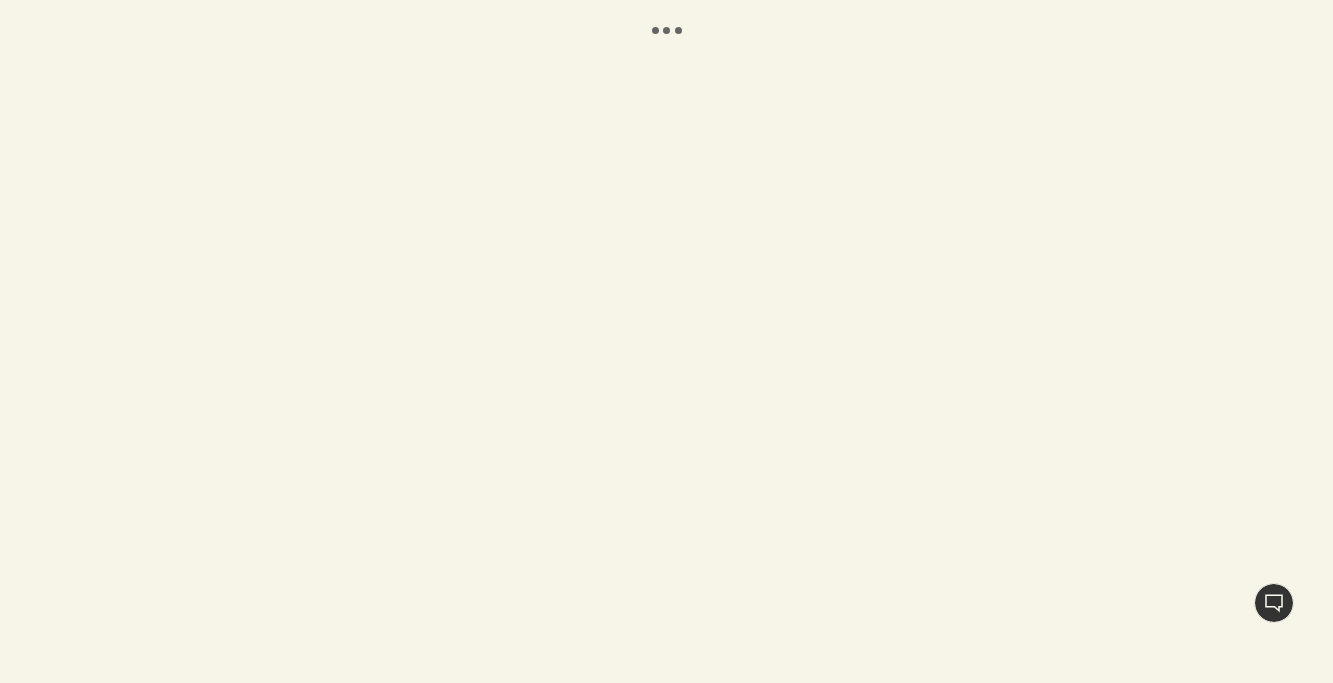 scroll, scrollTop: 0, scrollLeft: 0, axis: both 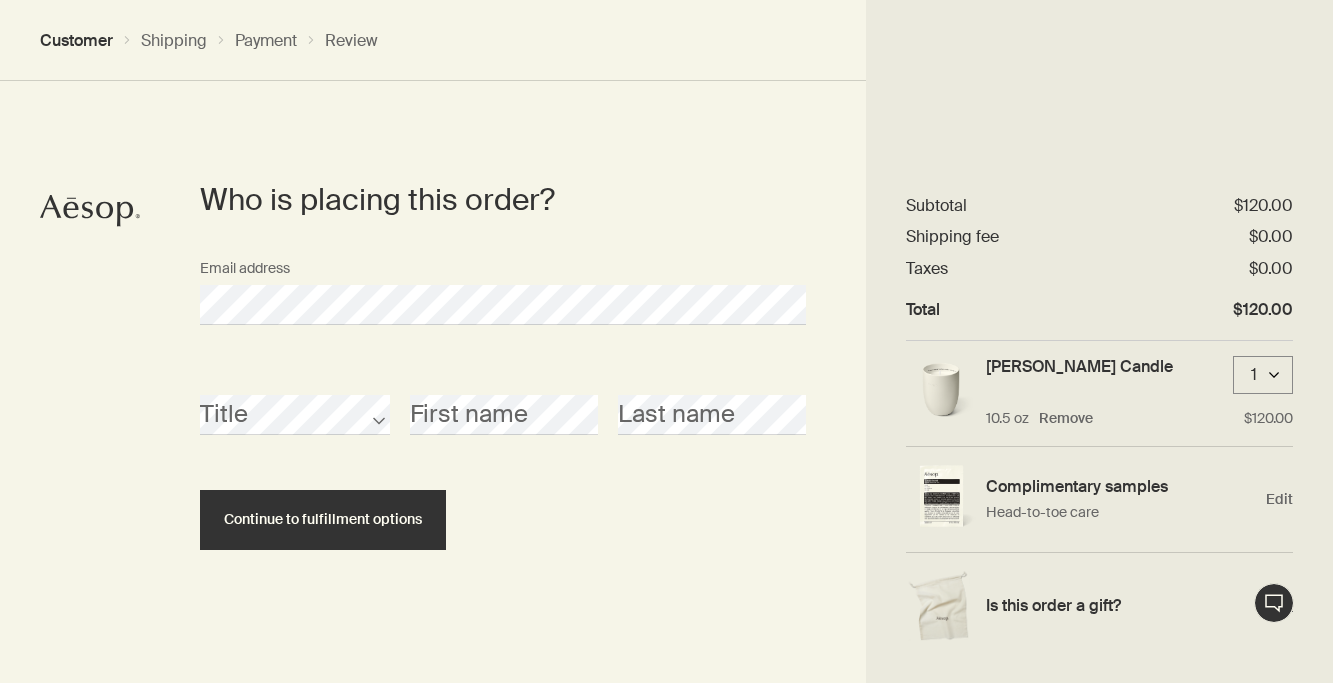 click on "Is this order a gift?" at bounding box center [1121, 605] 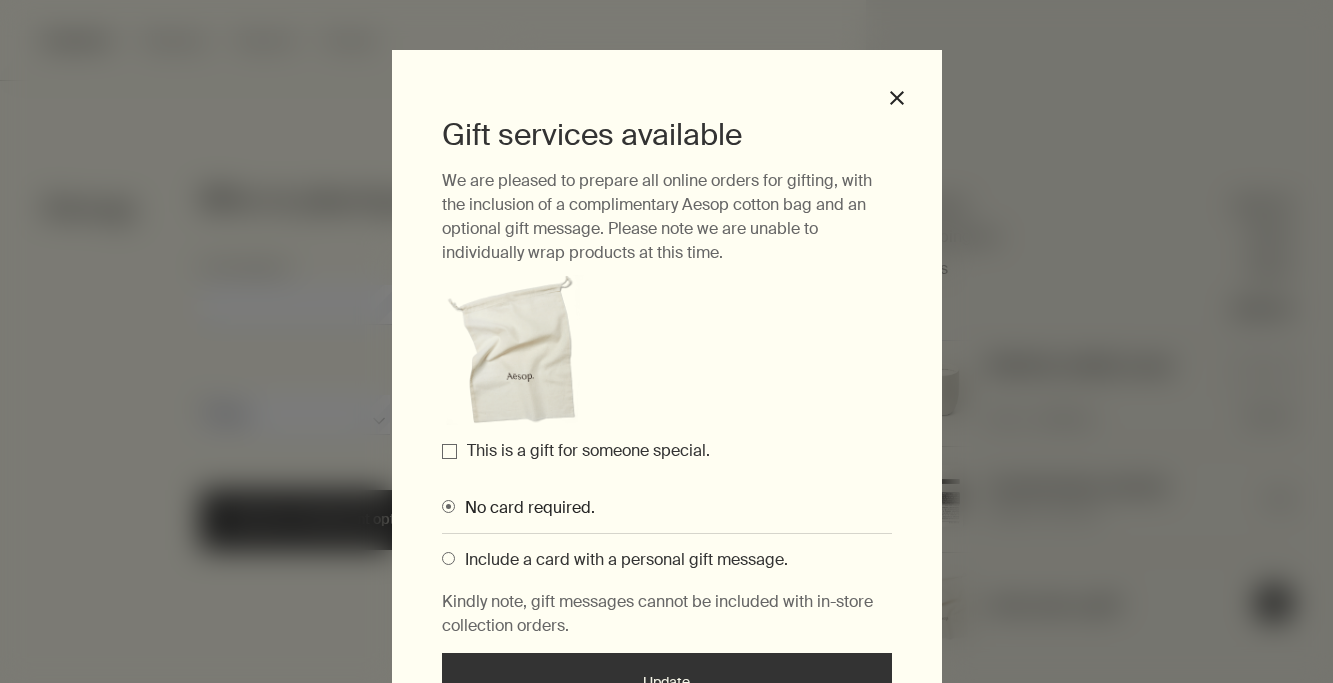 click on "This is a gift for someone special." at bounding box center (449, 451) 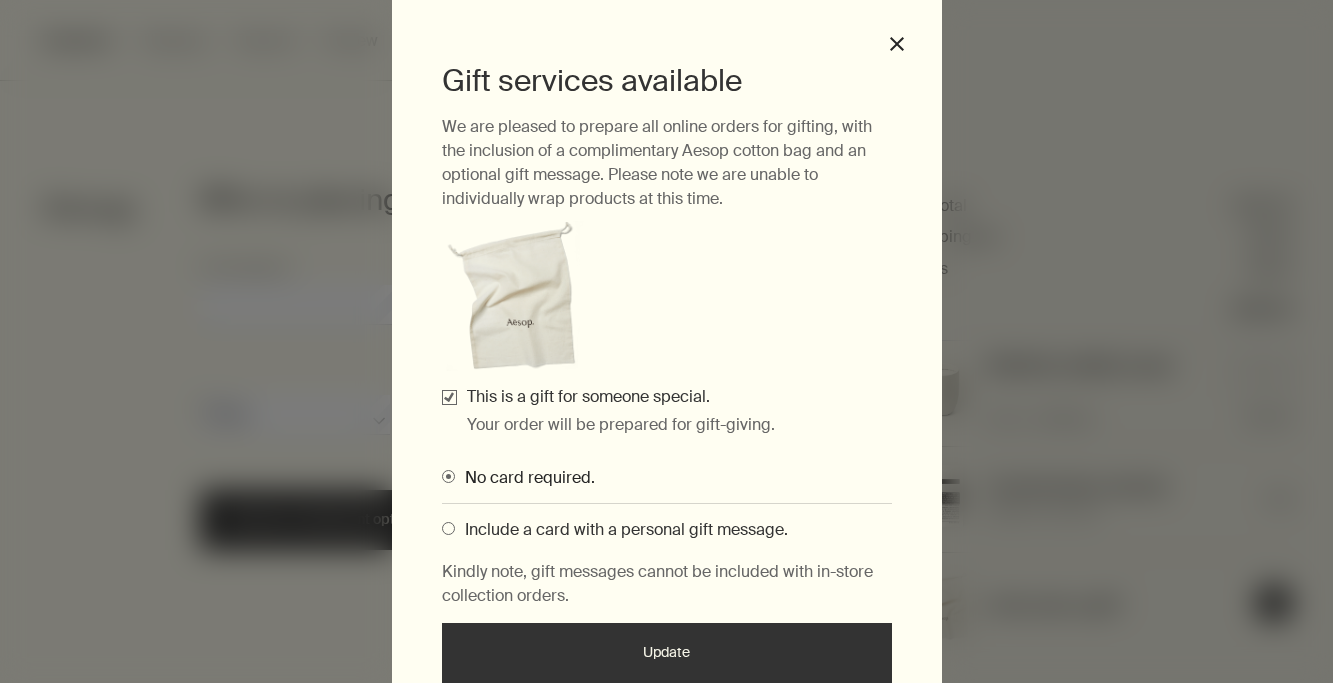 scroll, scrollTop: 154, scrollLeft: 0, axis: vertical 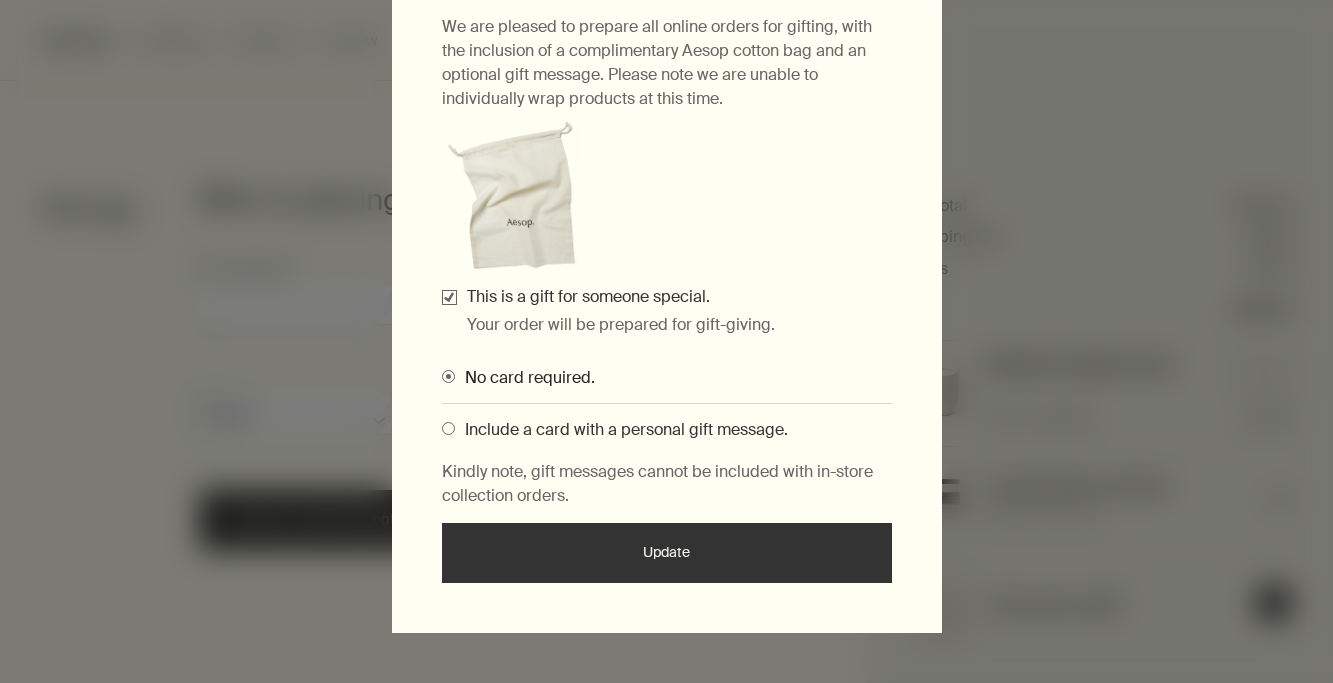 click at bounding box center [448, 428] 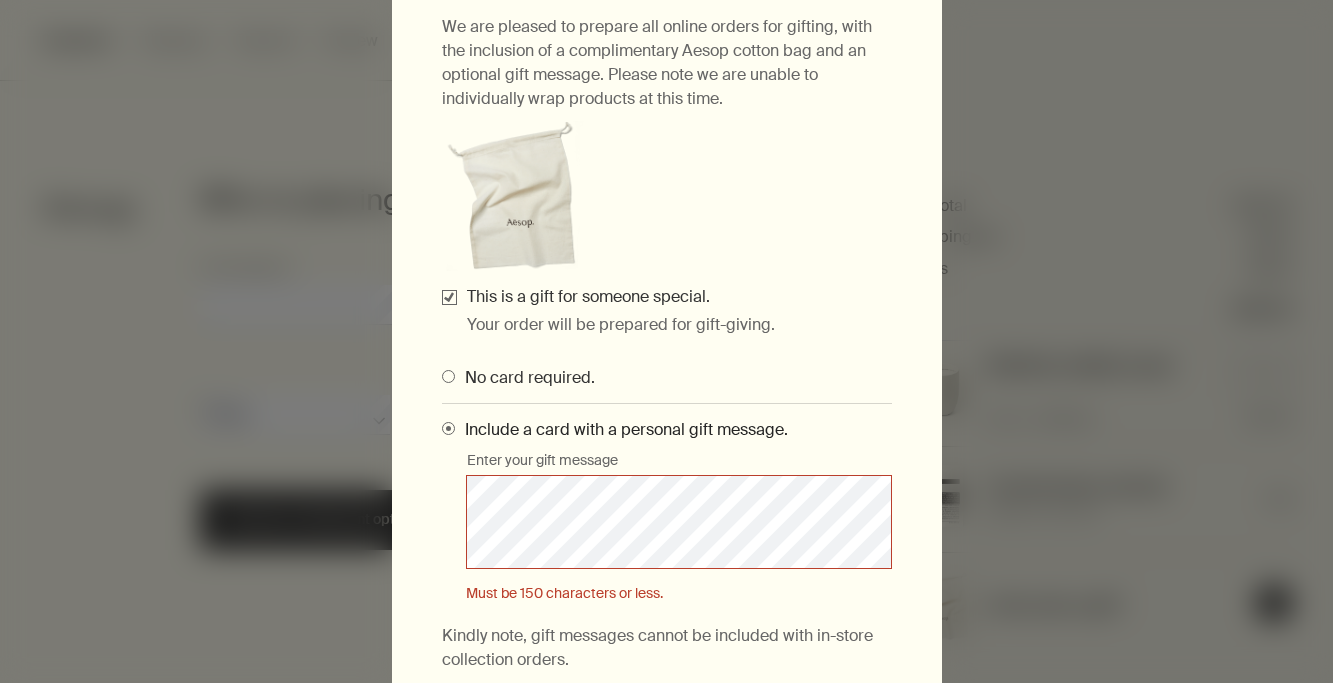 scroll, scrollTop: 42, scrollLeft: 0, axis: vertical 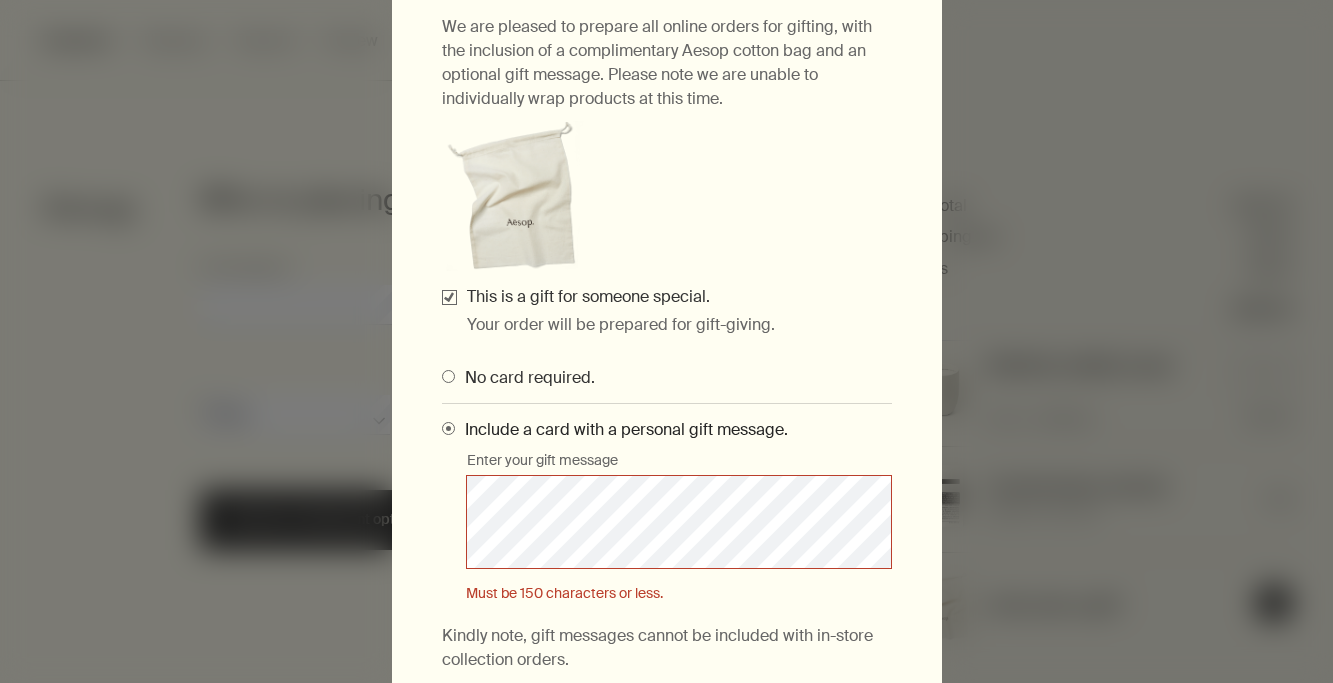 click on "Enter your gift message" at bounding box center [679, 524] 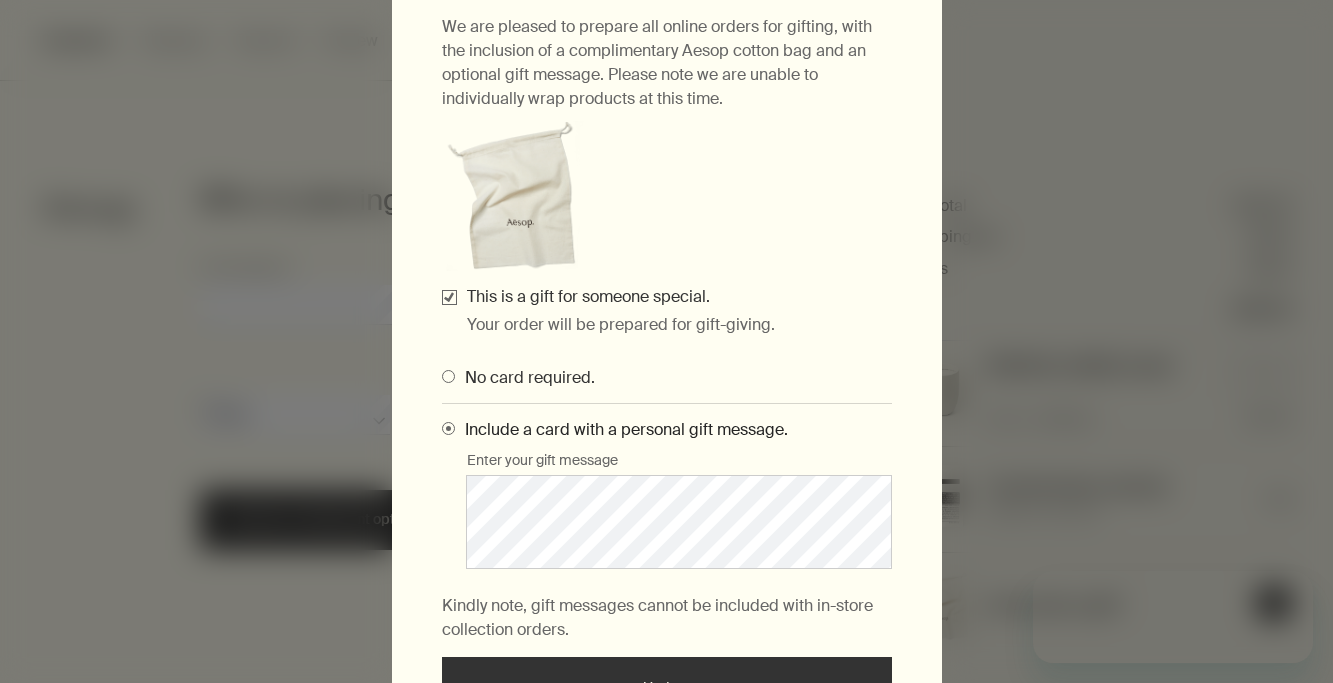 scroll, scrollTop: 0, scrollLeft: 0, axis: both 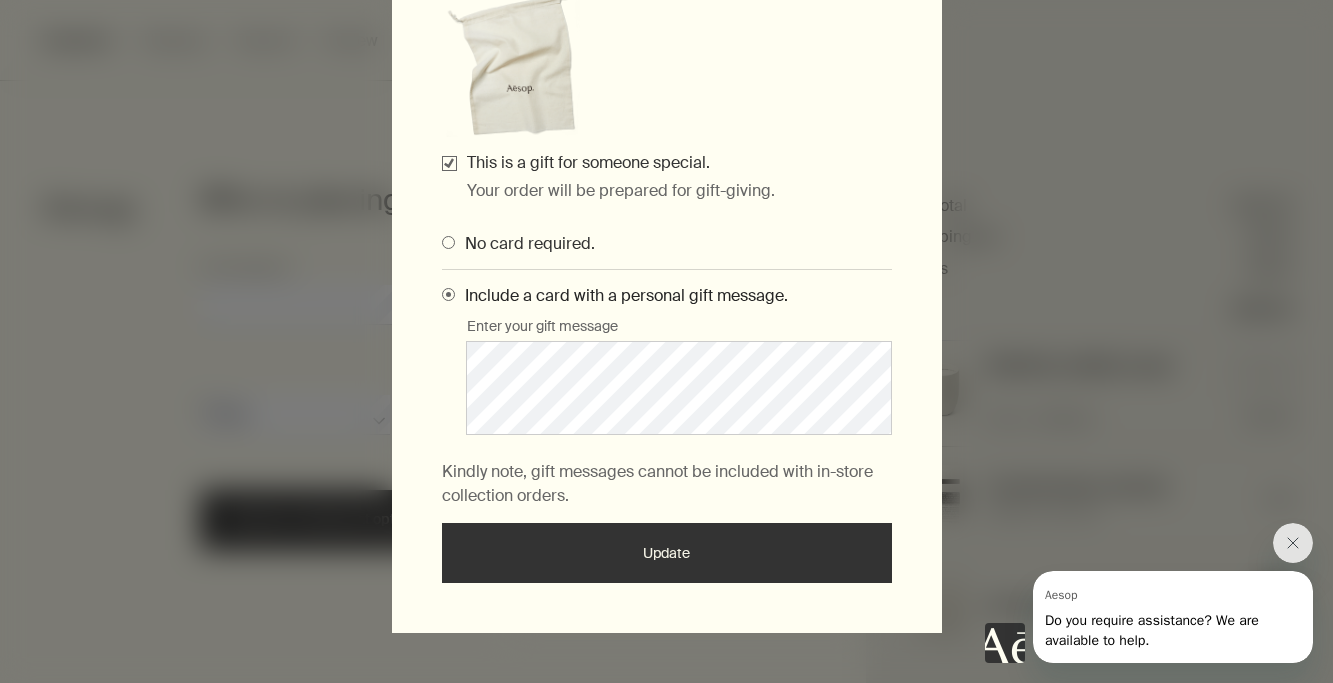 click on "Update" at bounding box center (667, 553) 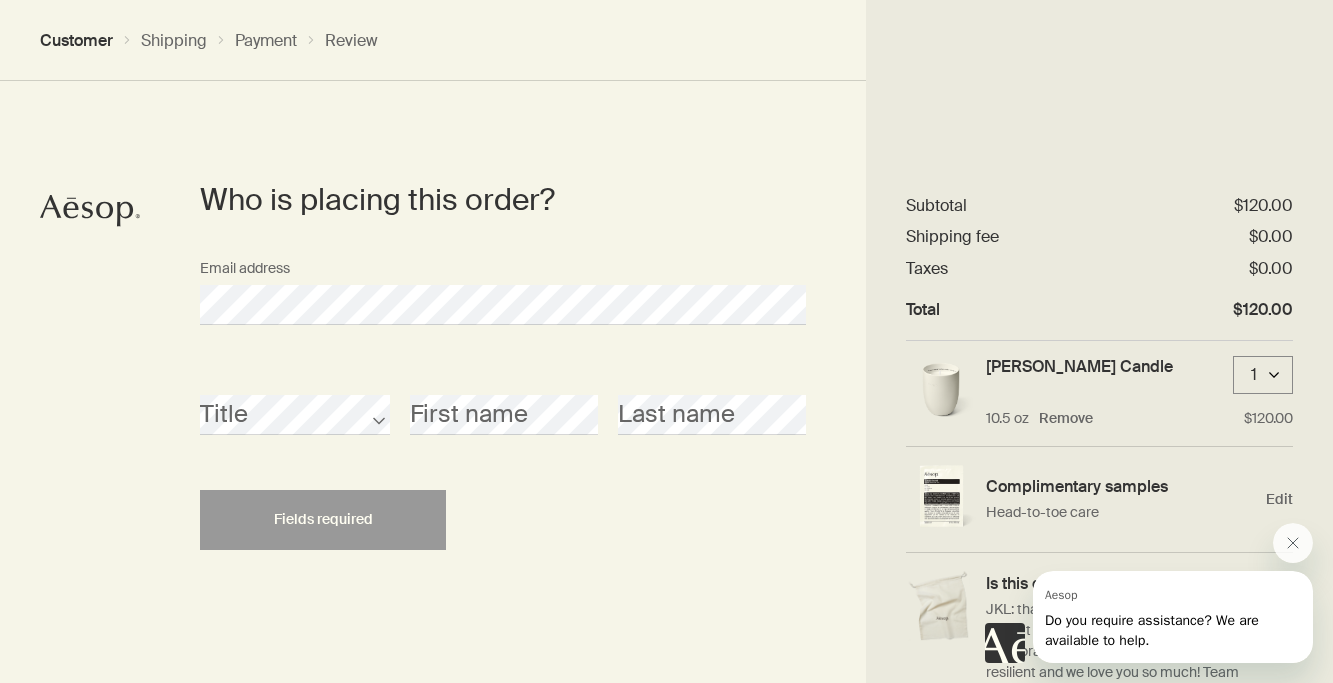 scroll, scrollTop: 41, scrollLeft: 0, axis: vertical 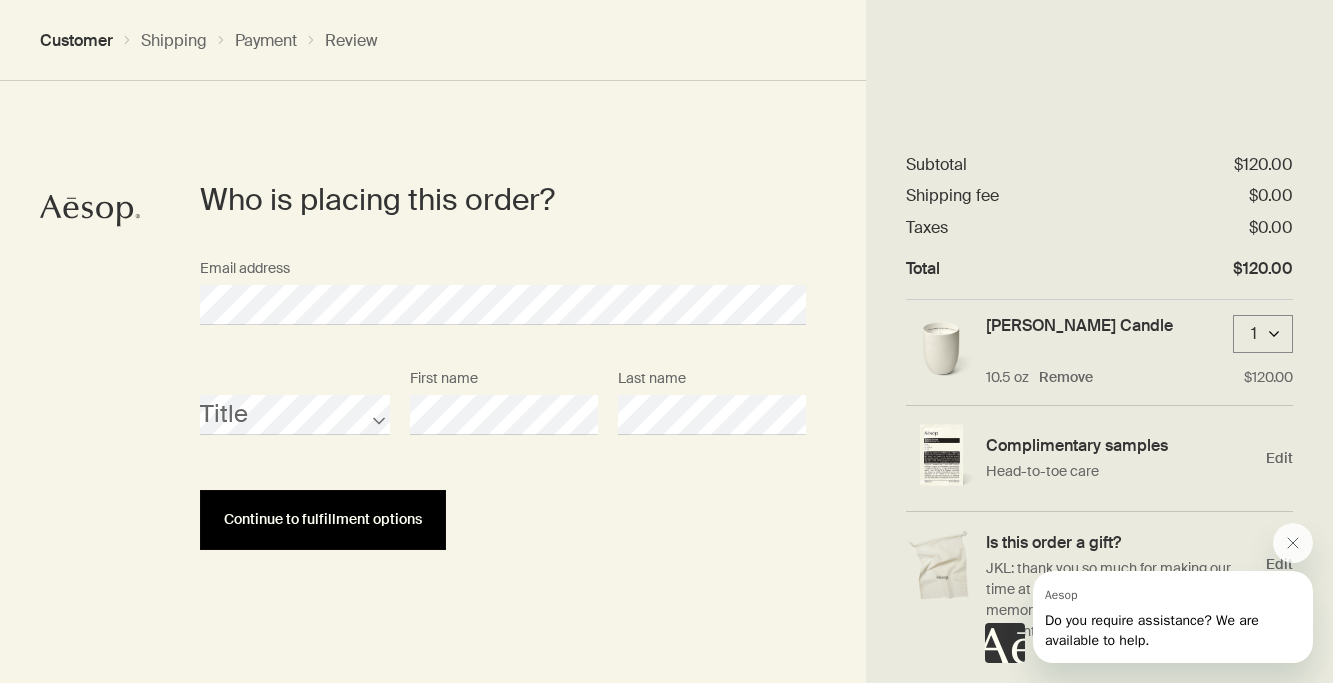 click on "Continue to fulfillment options" at bounding box center [323, 520] 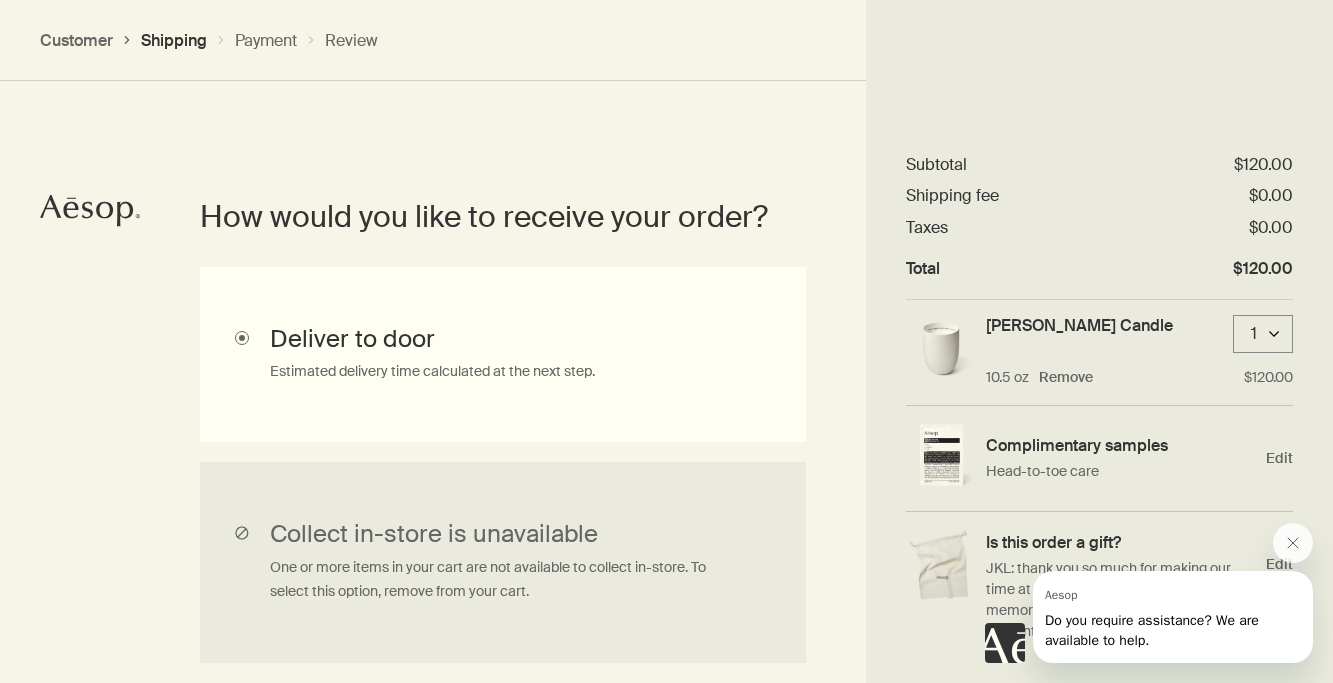 scroll, scrollTop: 448, scrollLeft: 0, axis: vertical 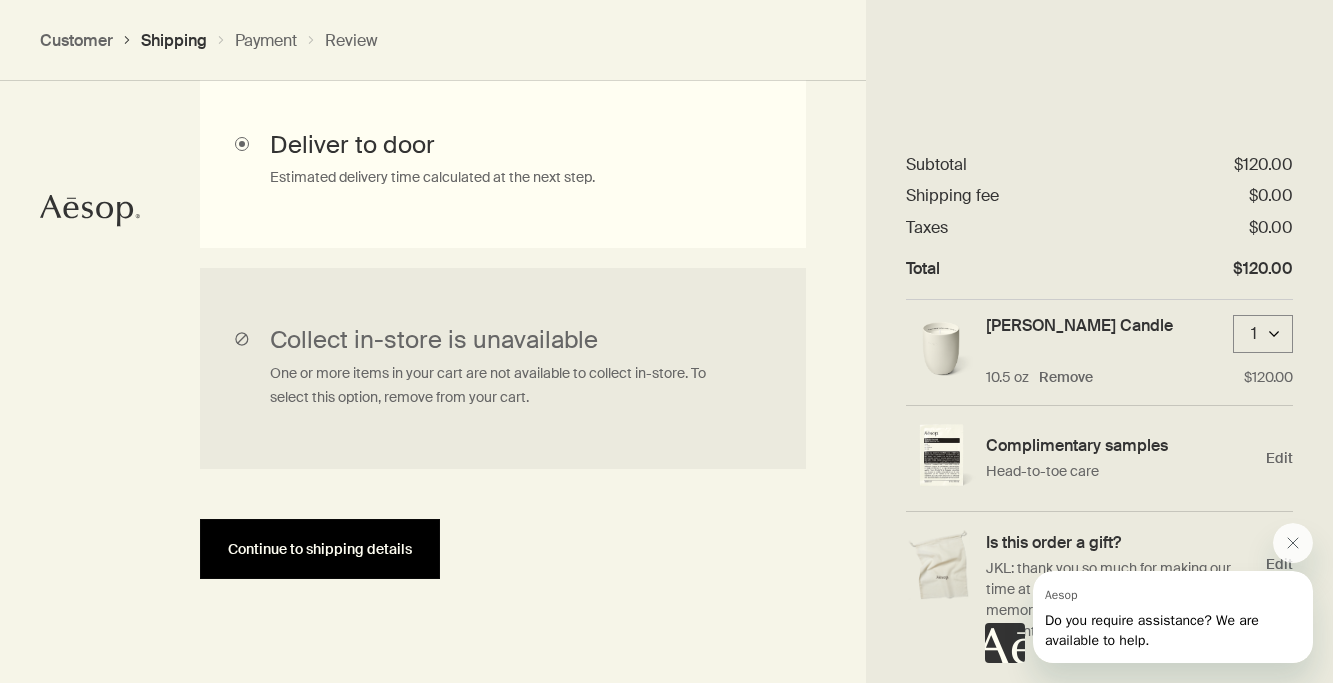 click on "Continue to shipping details" at bounding box center [320, 549] 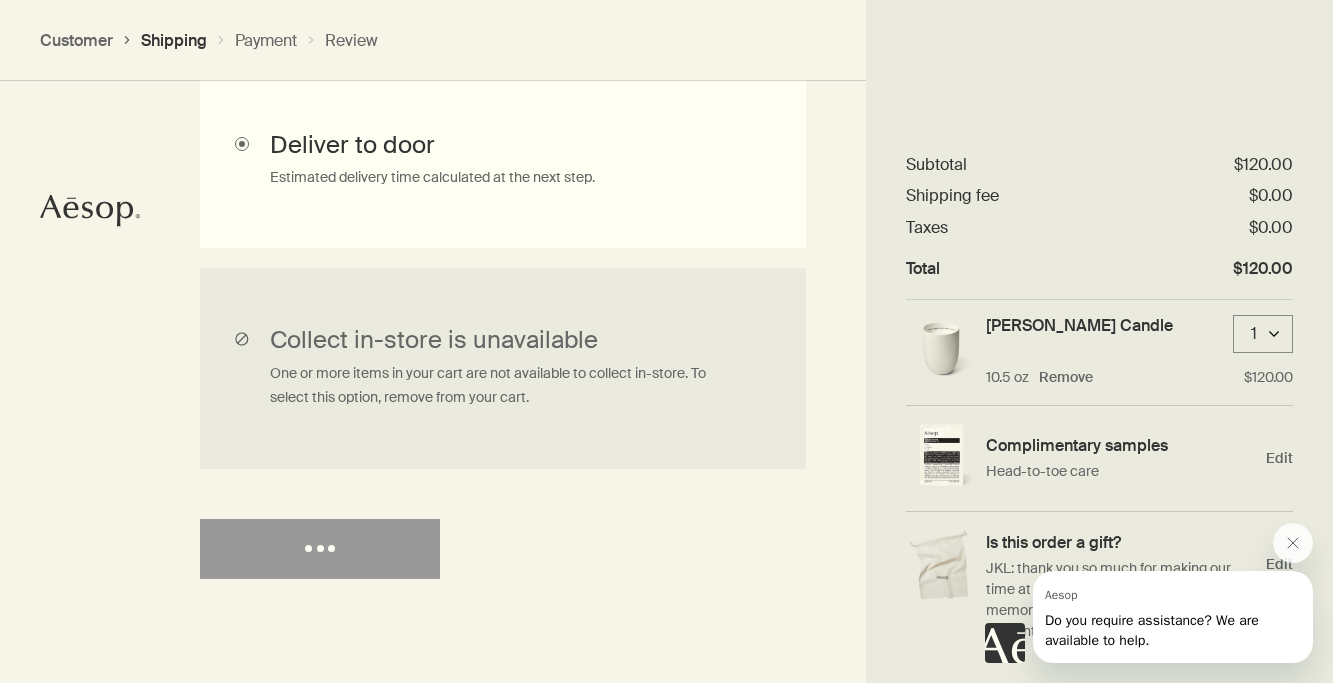 select on "US" 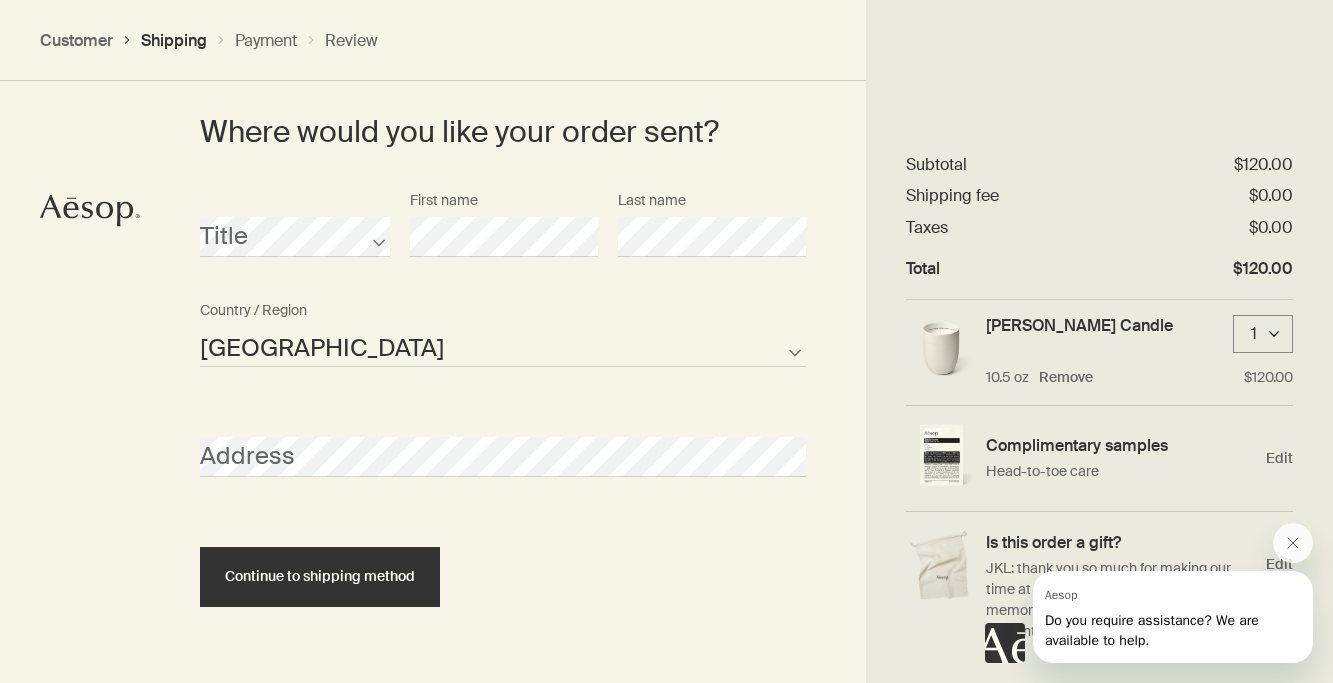 scroll, scrollTop: 949, scrollLeft: 0, axis: vertical 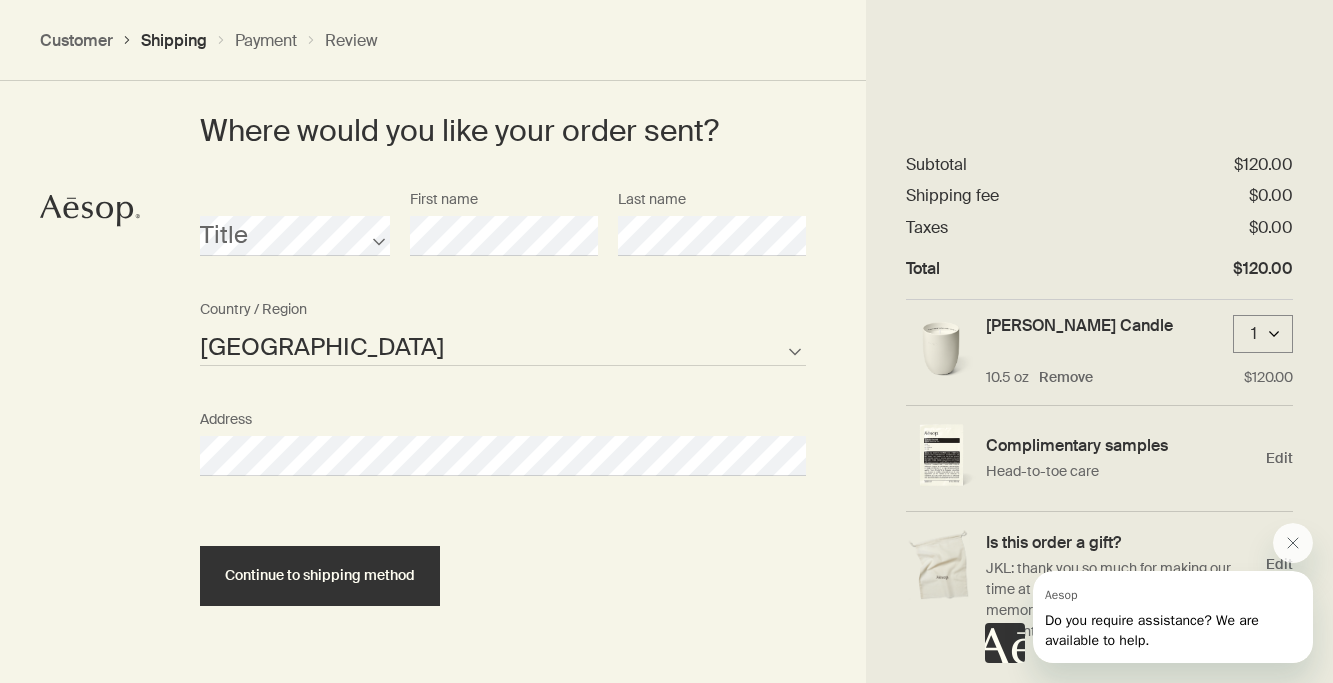select on "US" 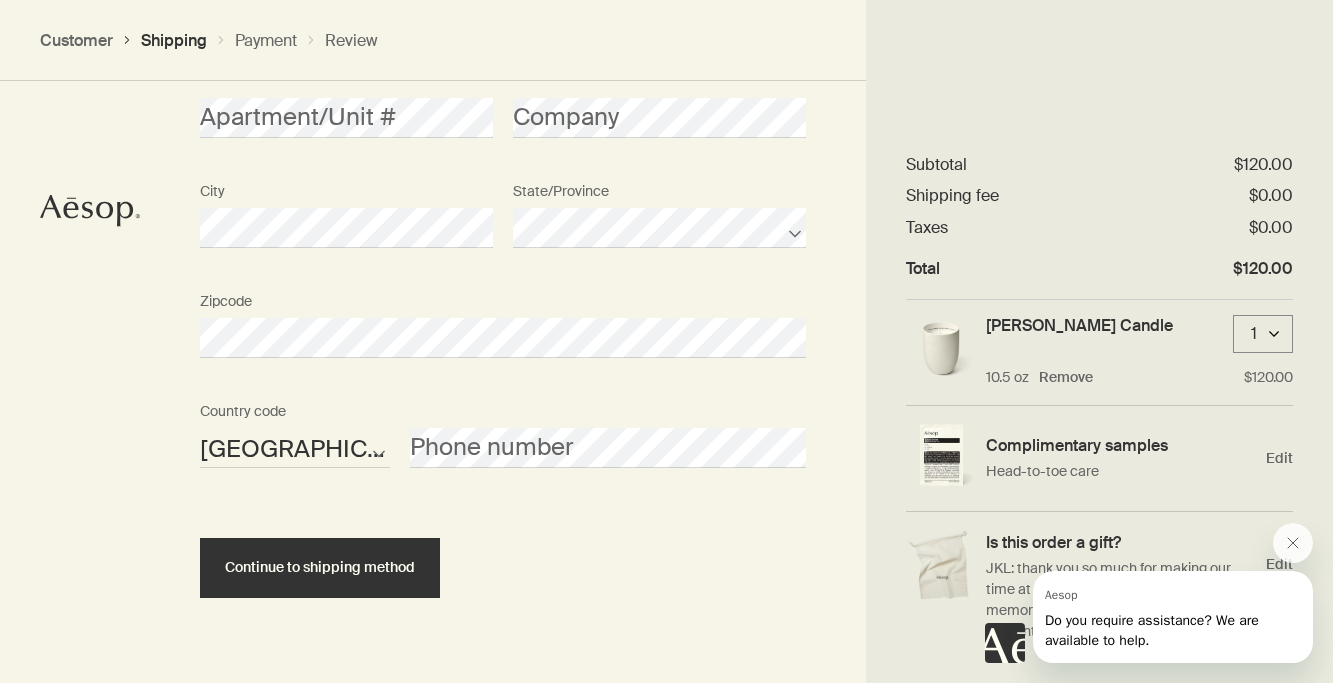 scroll, scrollTop: 1444, scrollLeft: 0, axis: vertical 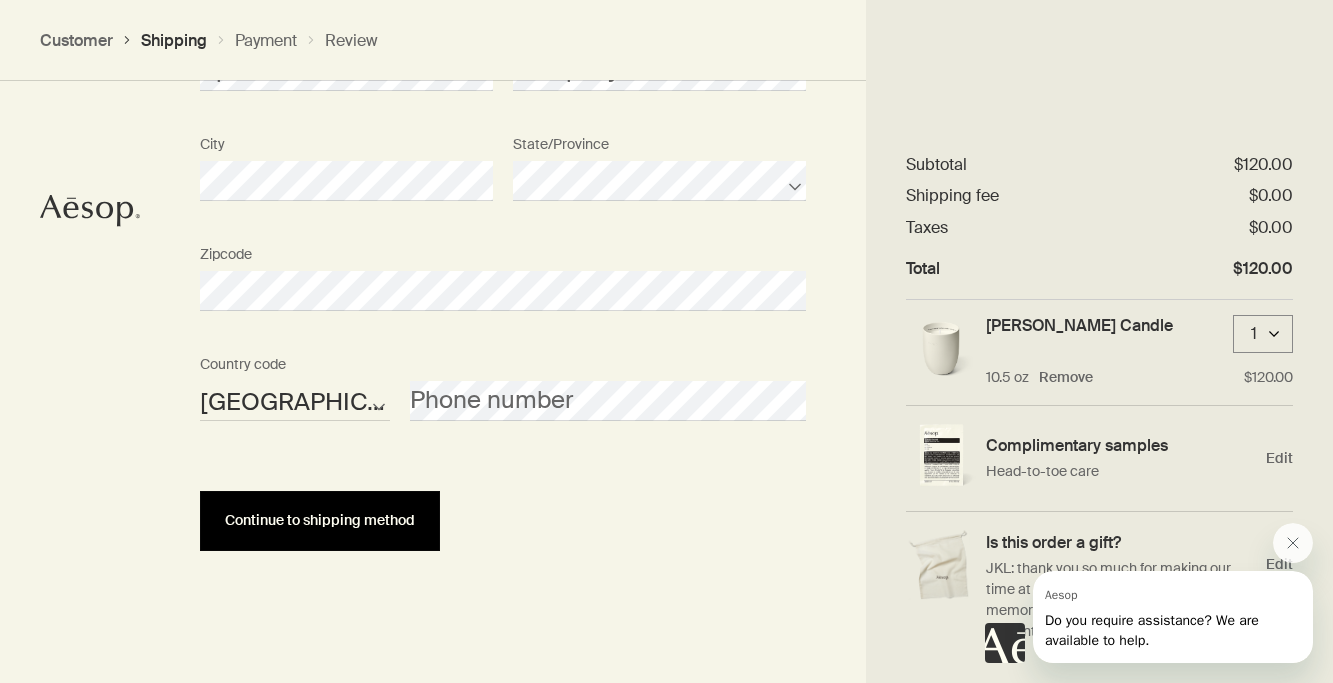 click on "Continue to shipping method" at bounding box center (320, 521) 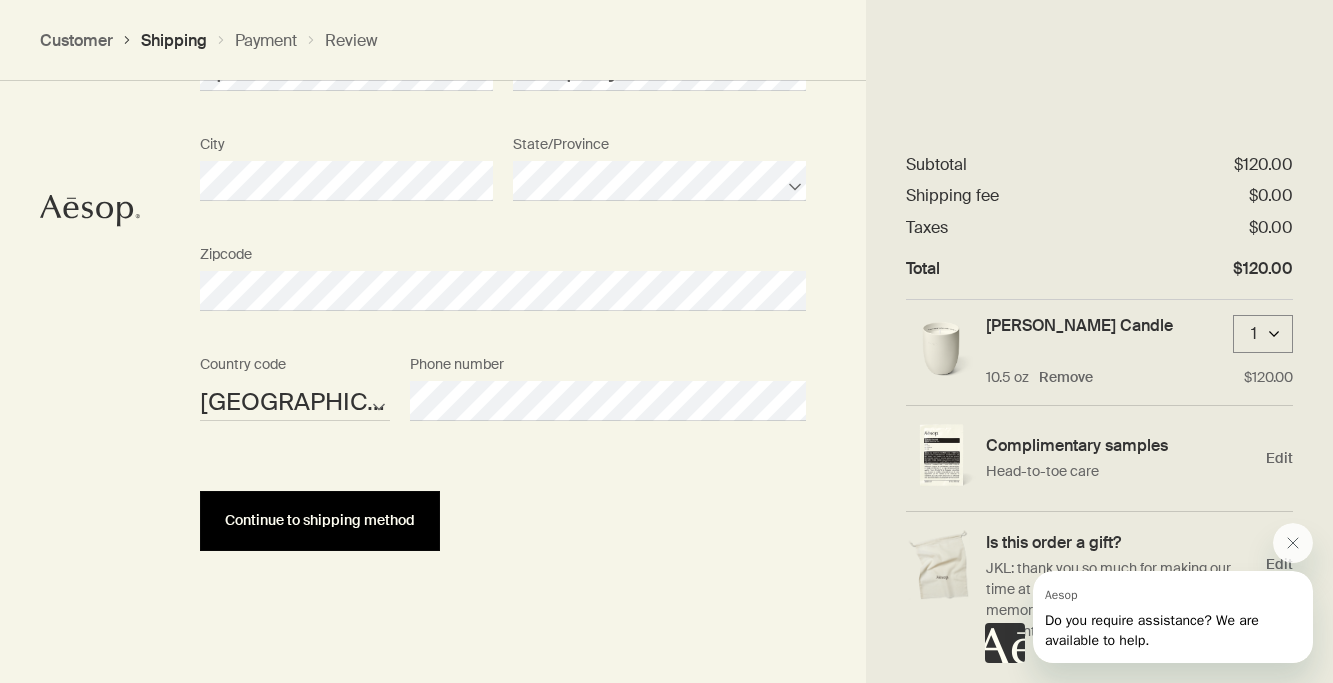 click on "Continue to shipping method" at bounding box center [320, 521] 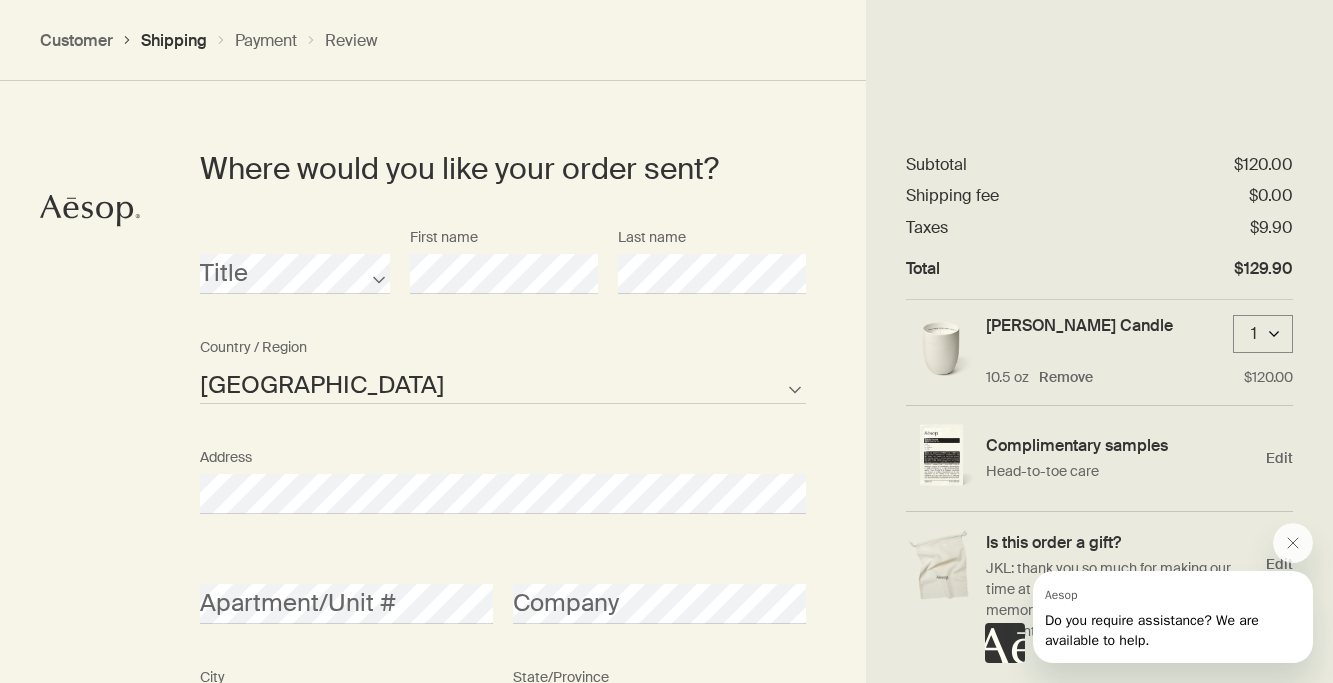 scroll, scrollTop: 902, scrollLeft: 0, axis: vertical 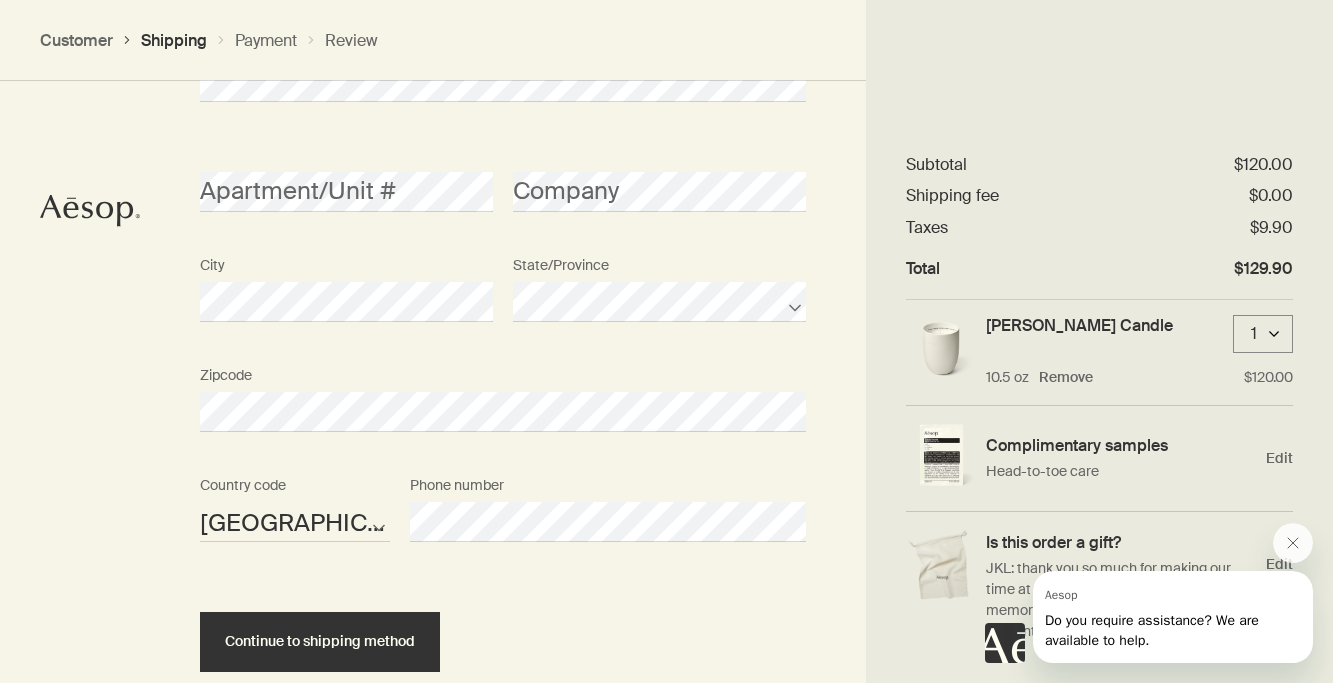 click on "Phone number" at bounding box center [608, 504] 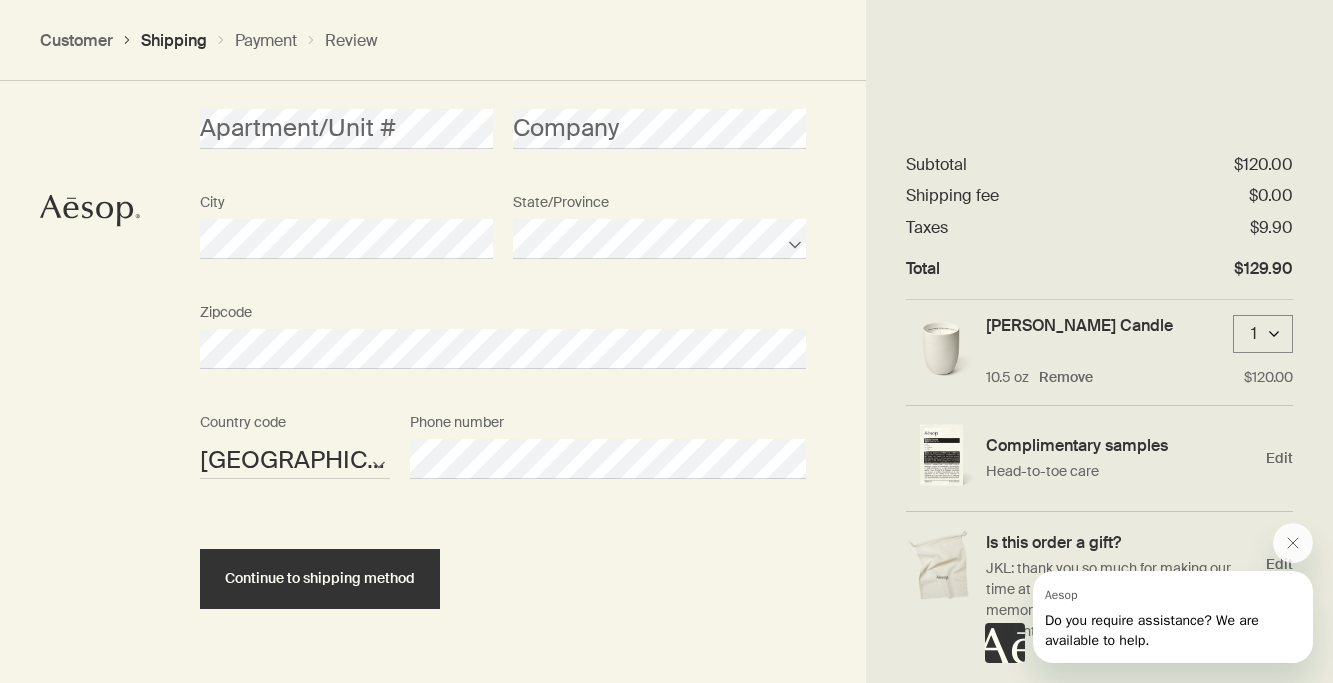 scroll, scrollTop: 1403, scrollLeft: 0, axis: vertical 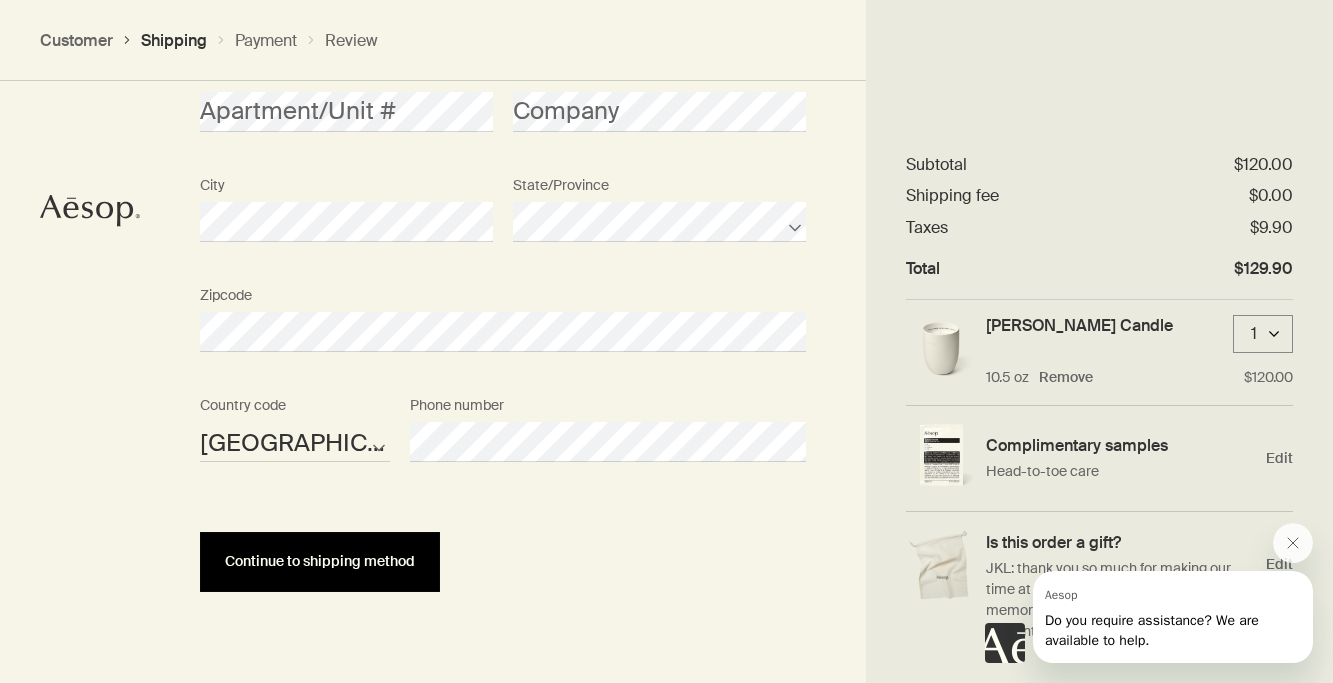 click on "Continue to shipping method" at bounding box center [320, 561] 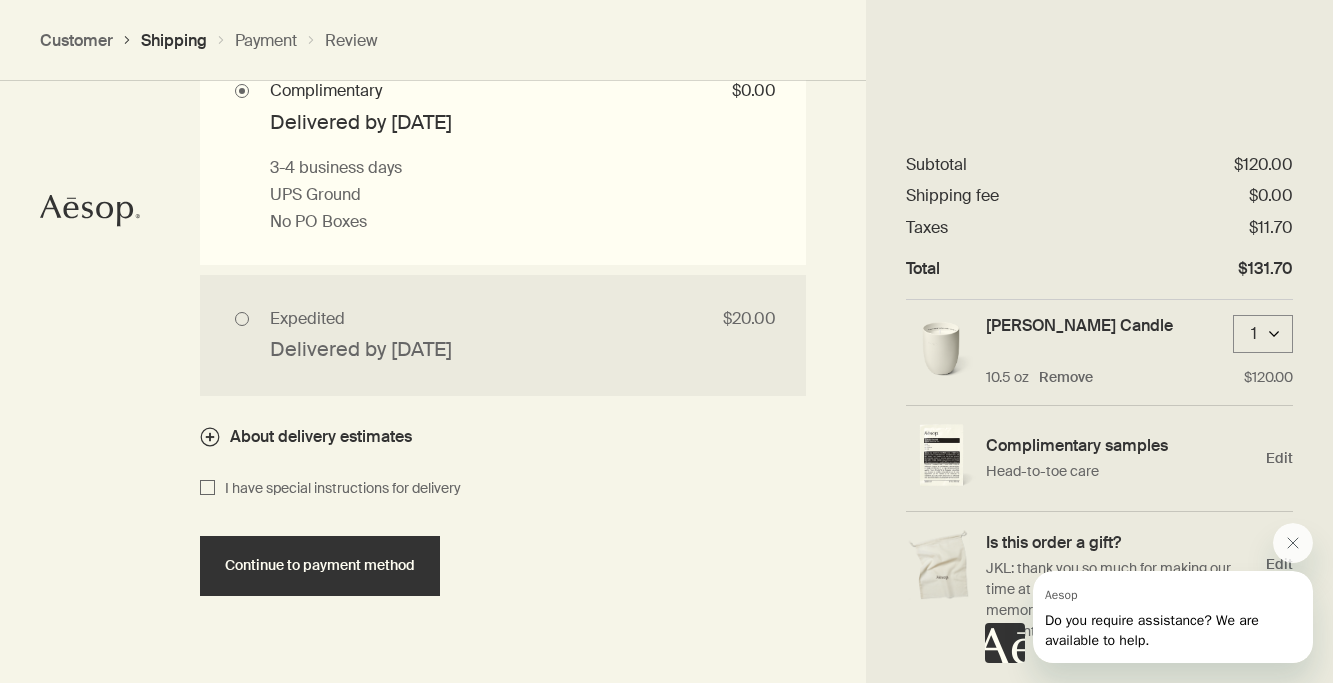 scroll, scrollTop: 2033, scrollLeft: 0, axis: vertical 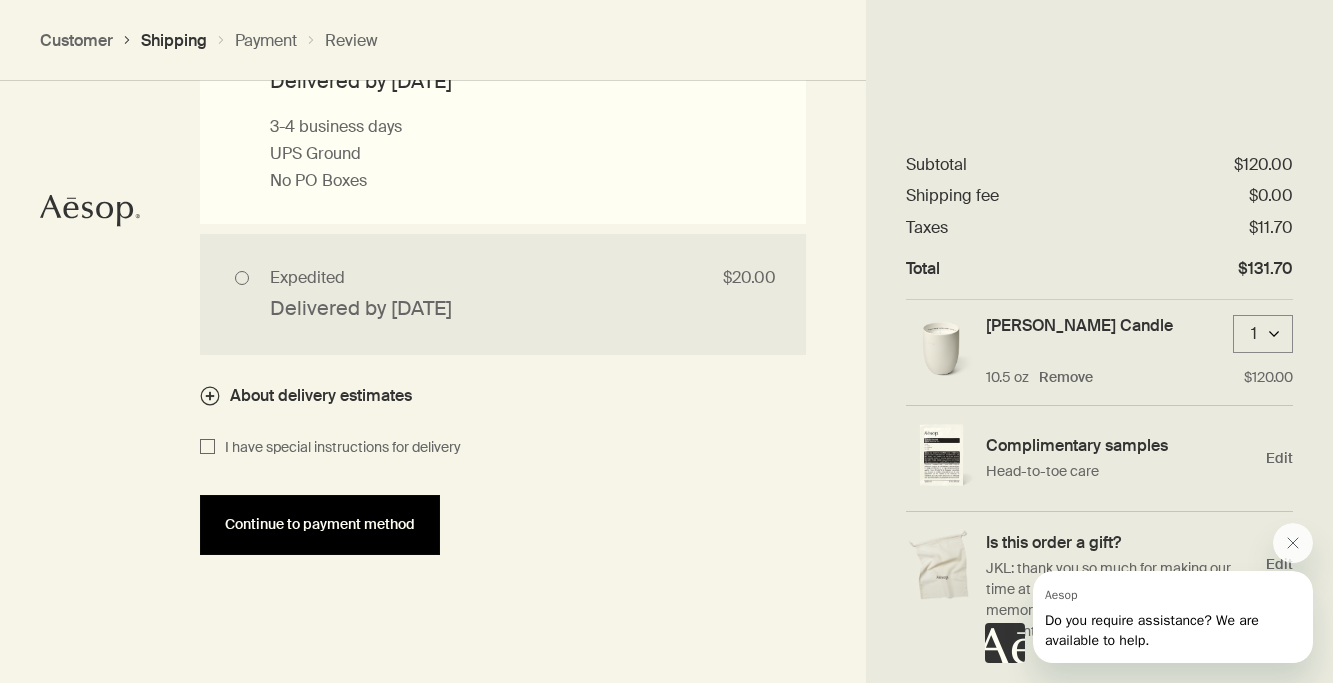 click on "Continue to payment method" at bounding box center (320, 524) 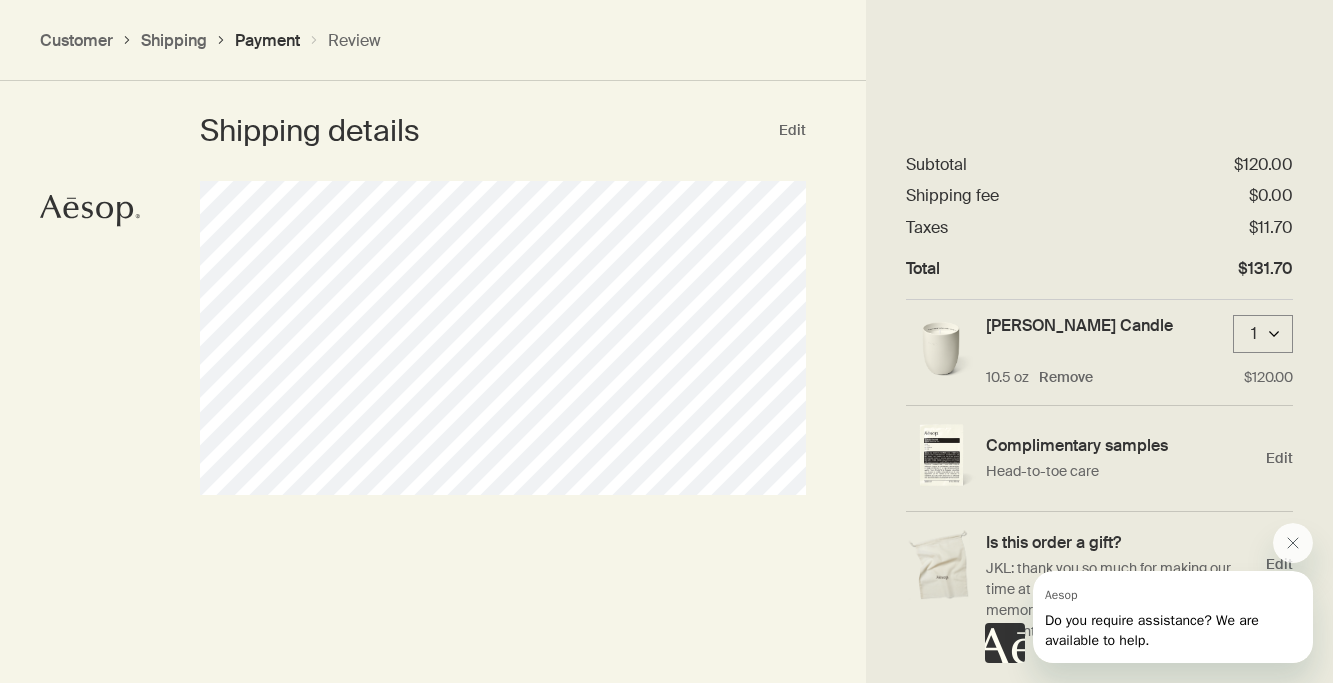 scroll, scrollTop: 934, scrollLeft: 0, axis: vertical 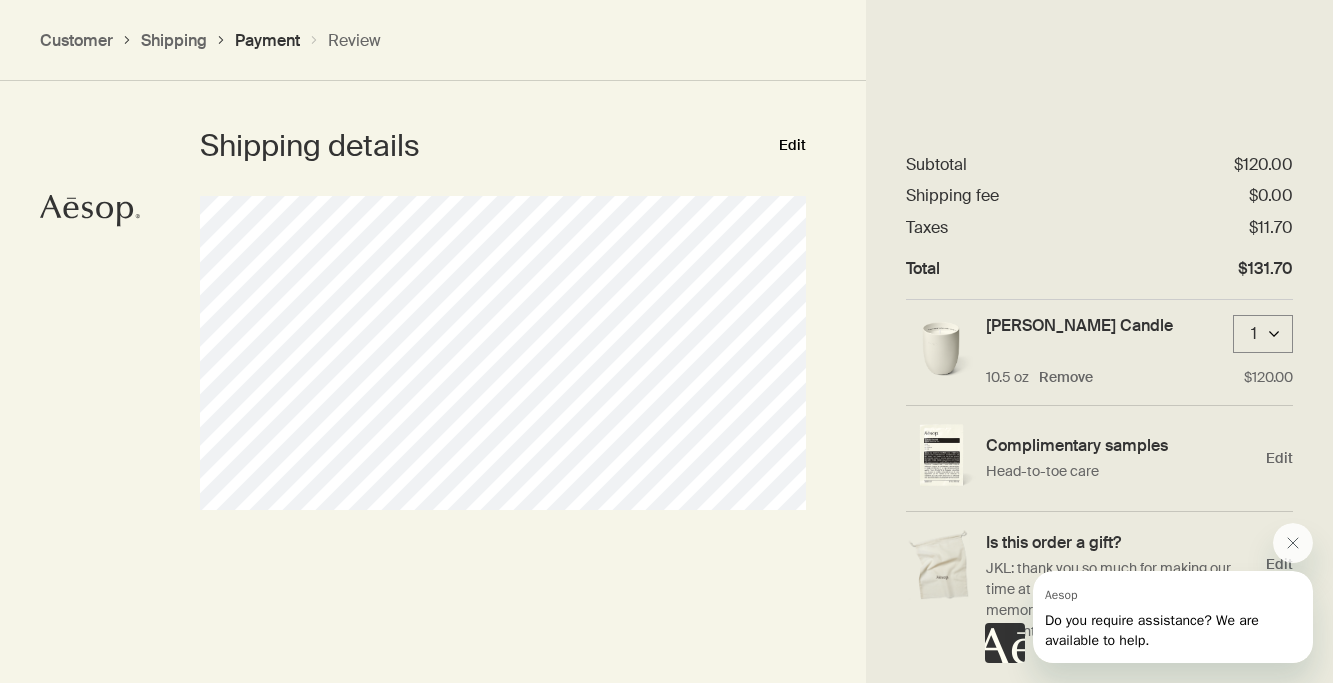 click on "Edit" at bounding box center (792, 146) 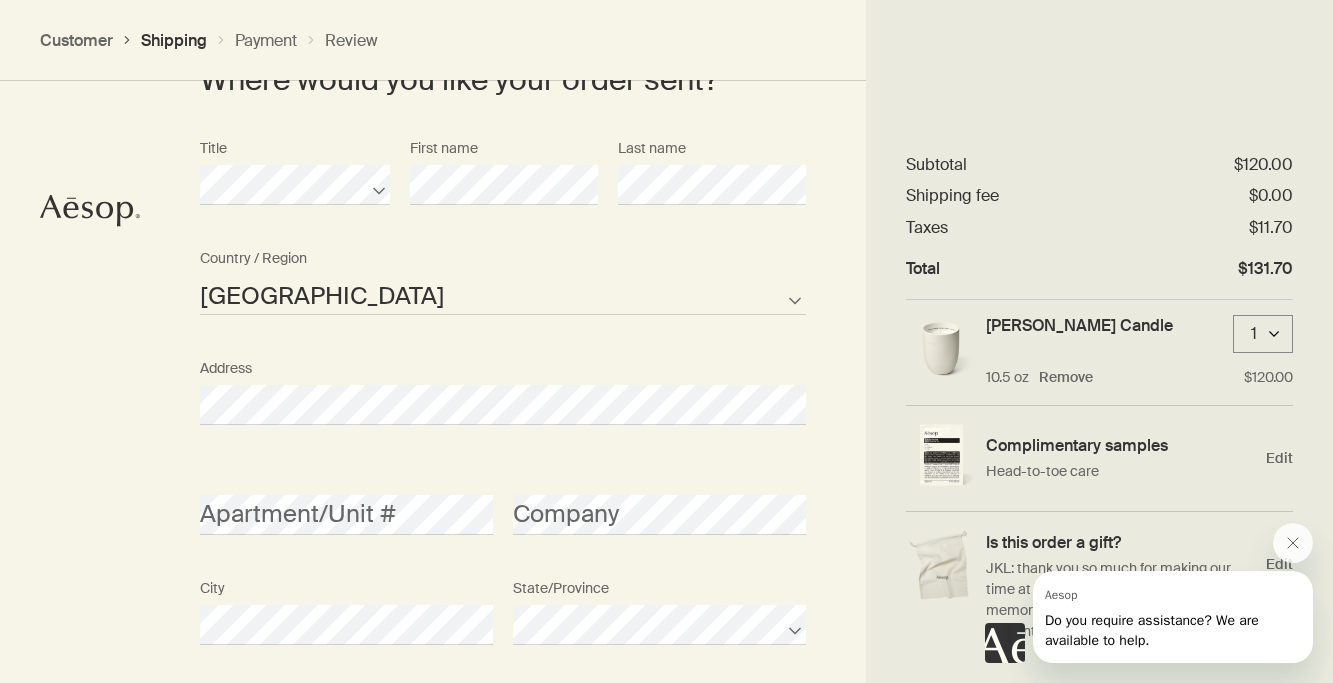scroll, scrollTop: 1002, scrollLeft: 0, axis: vertical 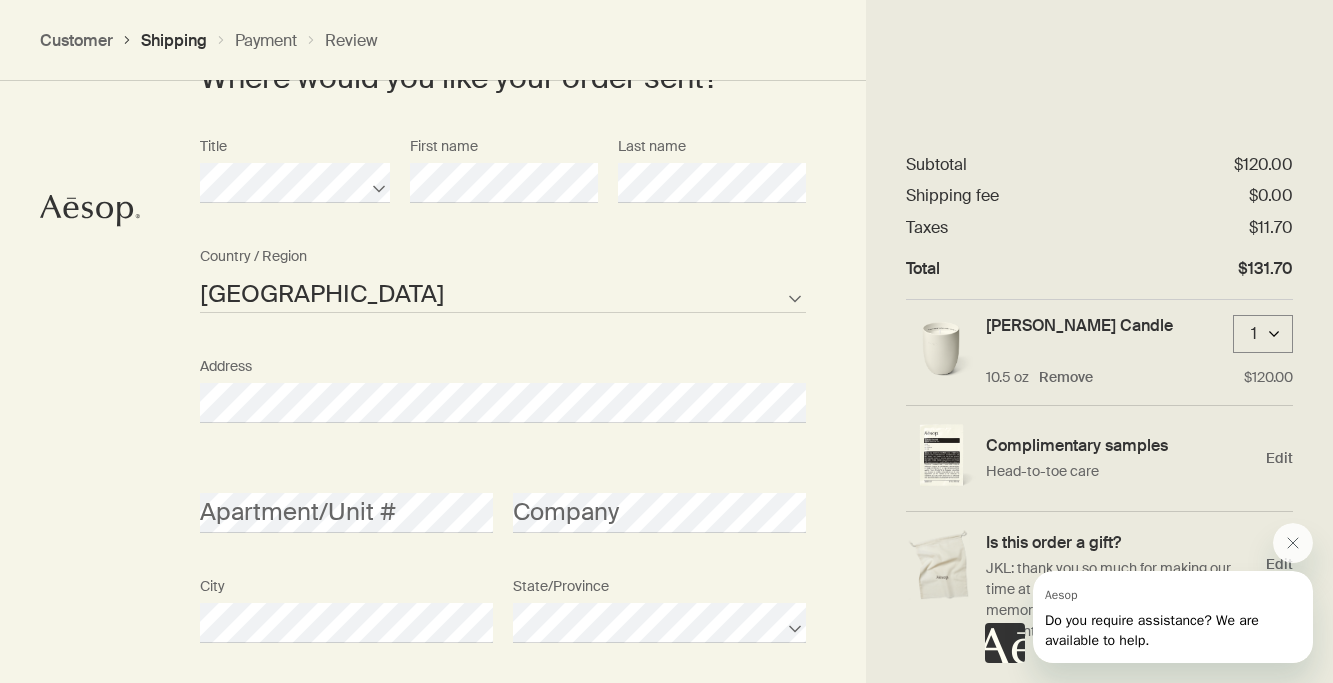 click on "Where would you like your order sent? Title First name Last name United States of America Not listed Country / Region Address Apartment/Unit # Company City State/Province Zipcode AFG ALB DZA ASM AND AGO AIA ATA ATG ARG ARM ABW AUS AUT AZE BHS BHR BGD BRB BLR BEL BLZ BEN BMU BTN BOL BIH BWA BRA IOT VGB BRN BGR BFA BDI KHM CMR CAN CPV CYM CAF TCD CHL CHN CXR CCK COL COM COK CRI HRV CUB CUW CYP CZE COD DNK DJI DMA DOM TLS ECU EGY SLV GNQ ERI EST ETH FLK FRO FJI FIN FRA PYF GAB GMB GEO DEU GHA GIB GRC GRL GRD GUM GTM GGY GIN GNB GUY HTI HND HKG HUN ISL IND IDN IRN IRQ IRL IMN ISR ITA CIV JAM JPN JEY JOR KAZ KEN KIR XKX KWT KGZ LAO LVA LBN LSO LBR LBY LIE LTU LUX MAC MKD MDG MWI MYS MDV MLI MLT MHL MRT MUS MYT MEX FSM MDA MCO MNG MNE MSR MAR MOZ MMR NAM NRU NPL NLD ANT NCL NZL NIC NER NGA NIU PRK MNP NOR OMN PAK PLW PSE PAN PNG PRY PER PHL PCN POL PRT PRI QAT COG REU ROU RUS RWA BLM SHN KNA LCA MAF SPM VCT WSM SMR STP SAU SEN SRB SYC SLE SGP SXM SVK SVN SLB SOM KOR ZAF SSD ESP LKA SDN SUR SJM SWZ SWE CHE SYR TWN" at bounding box center (666, 525) 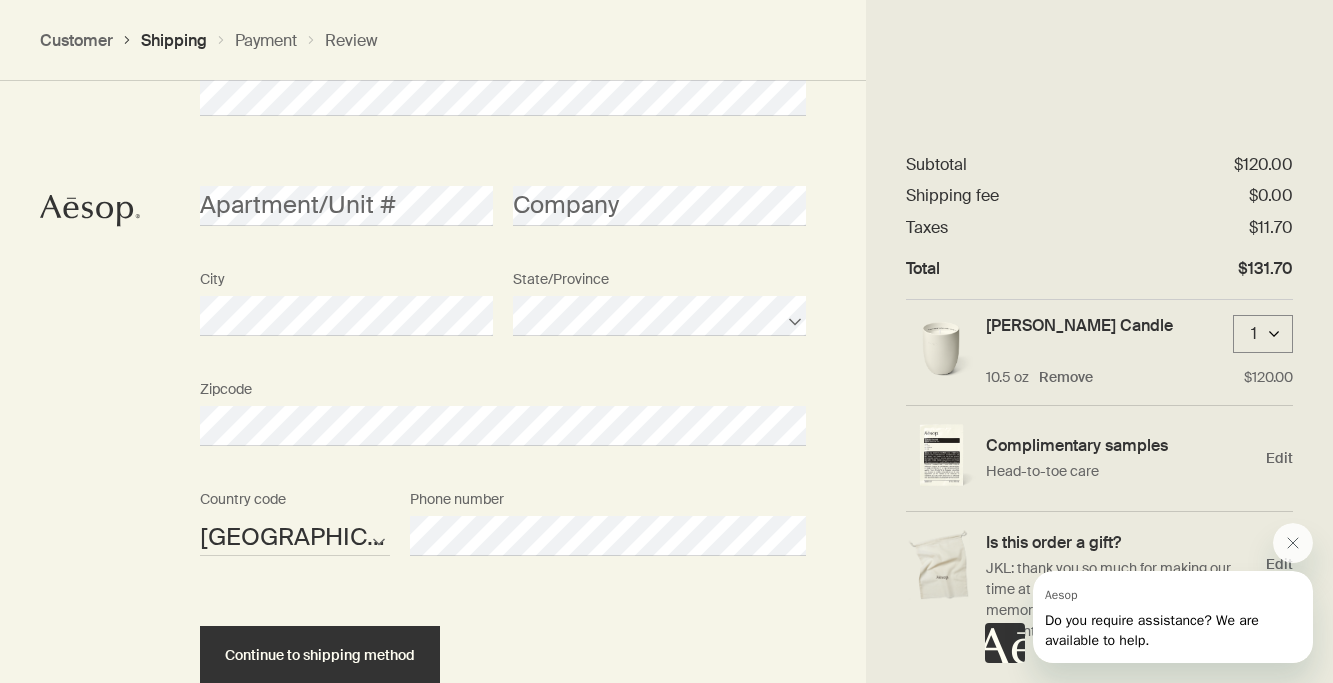 scroll, scrollTop: 1444, scrollLeft: 0, axis: vertical 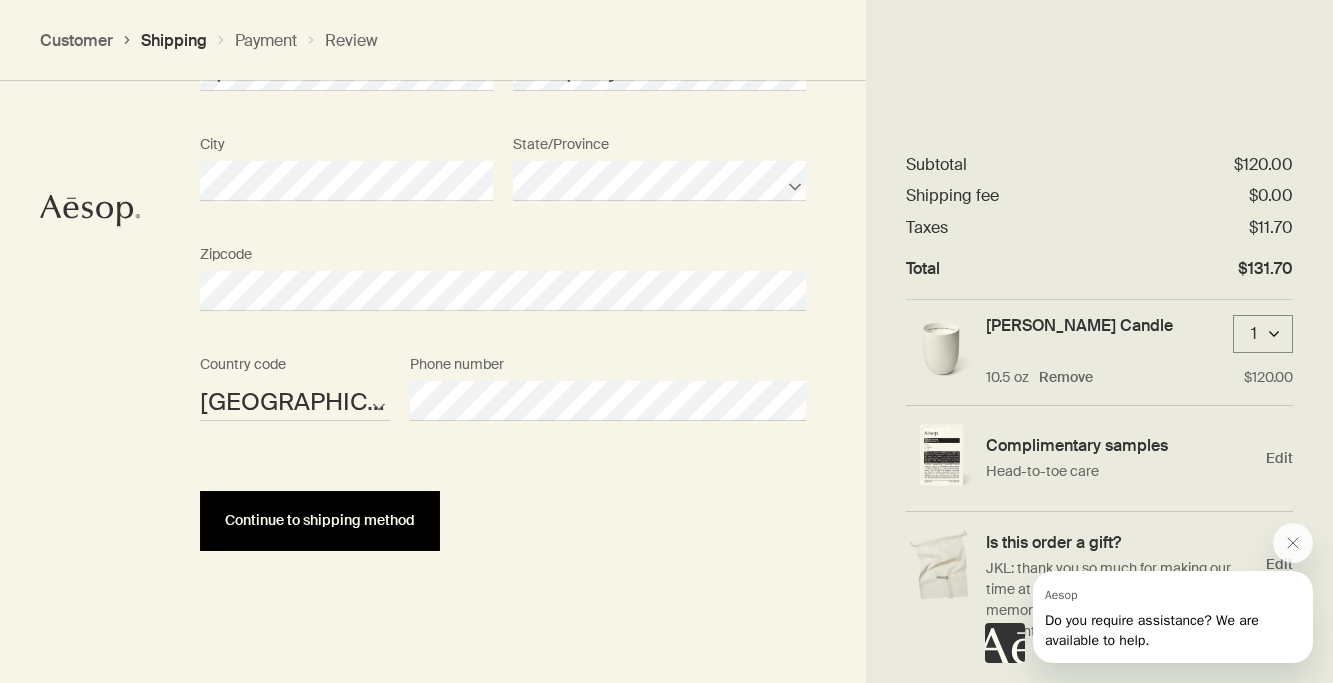 click on "Continue to shipping method" at bounding box center (320, 520) 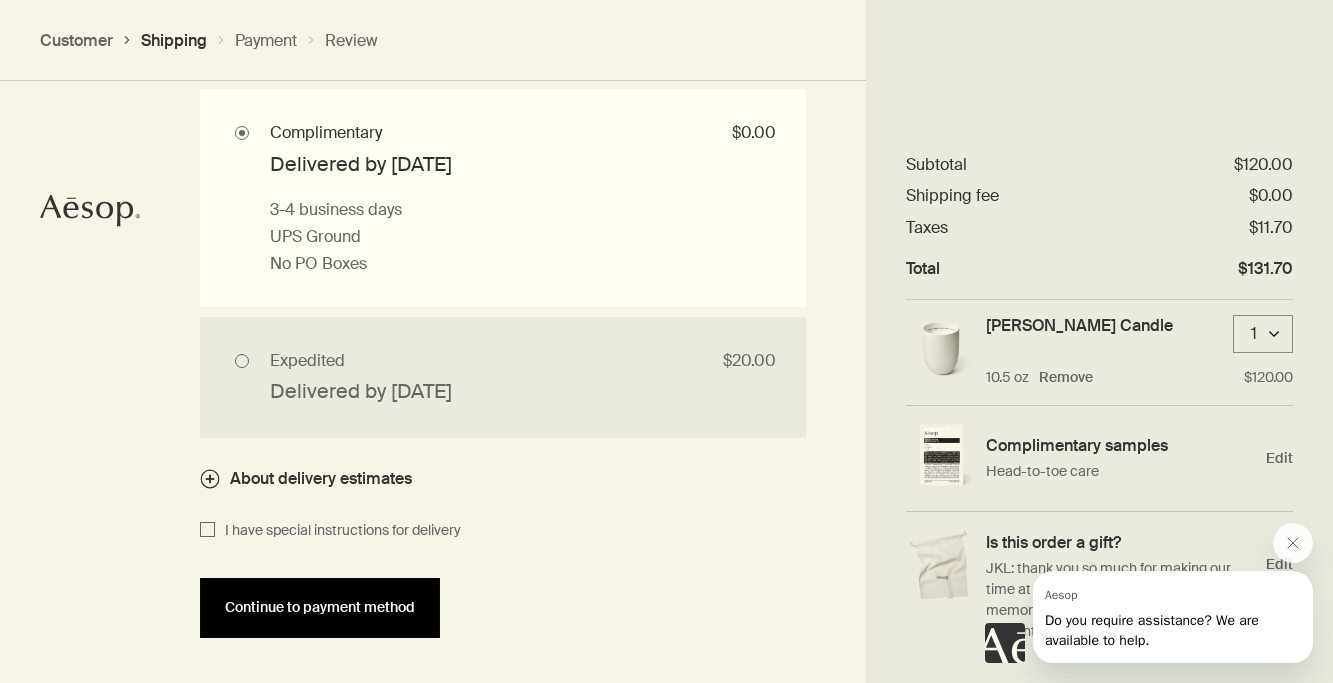 scroll, scrollTop: 2038, scrollLeft: 0, axis: vertical 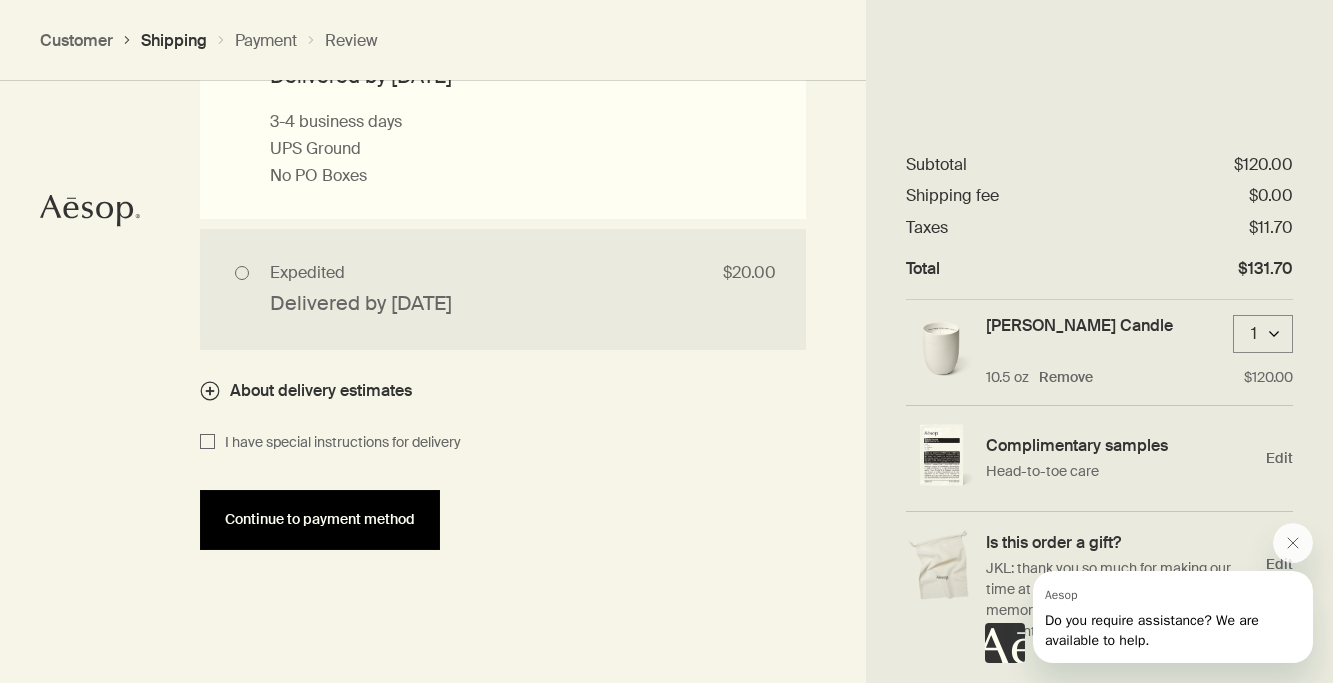 click on "Continue to payment method" at bounding box center (320, 519) 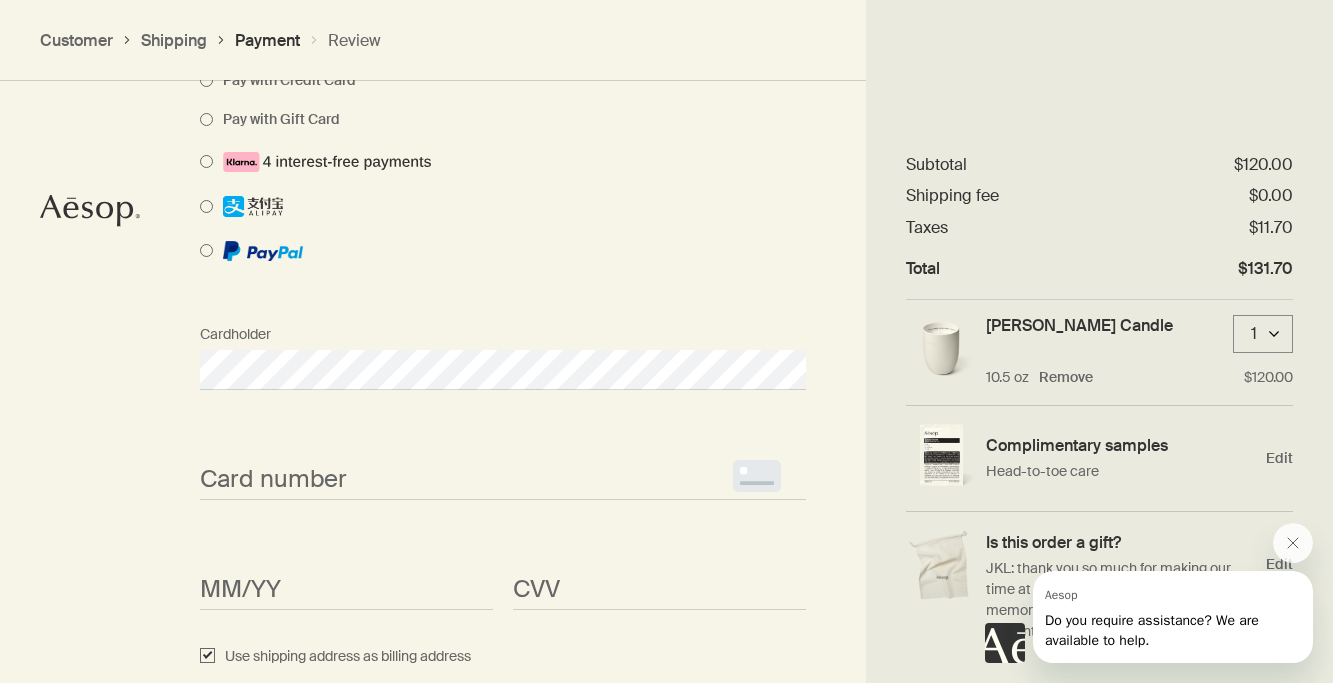 scroll, scrollTop: 1812, scrollLeft: 0, axis: vertical 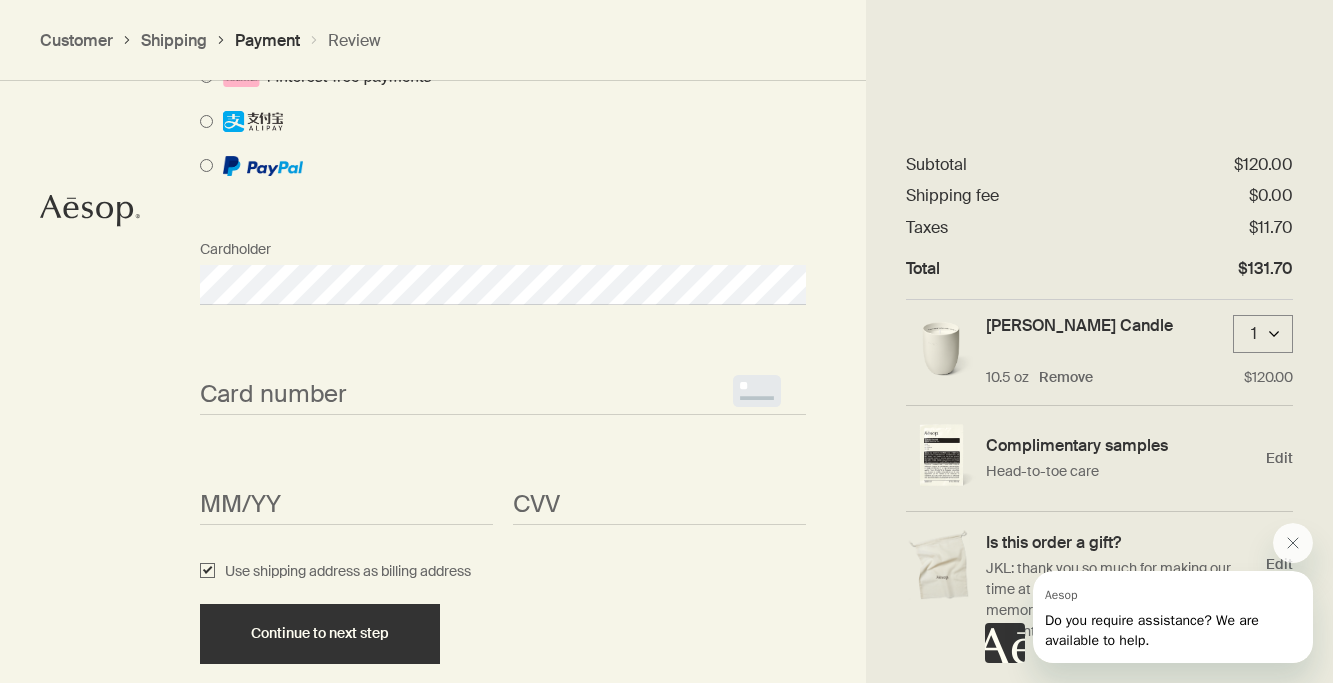 click on "<p>Your browser does not support iframes.</p>" at bounding box center (503, 395) 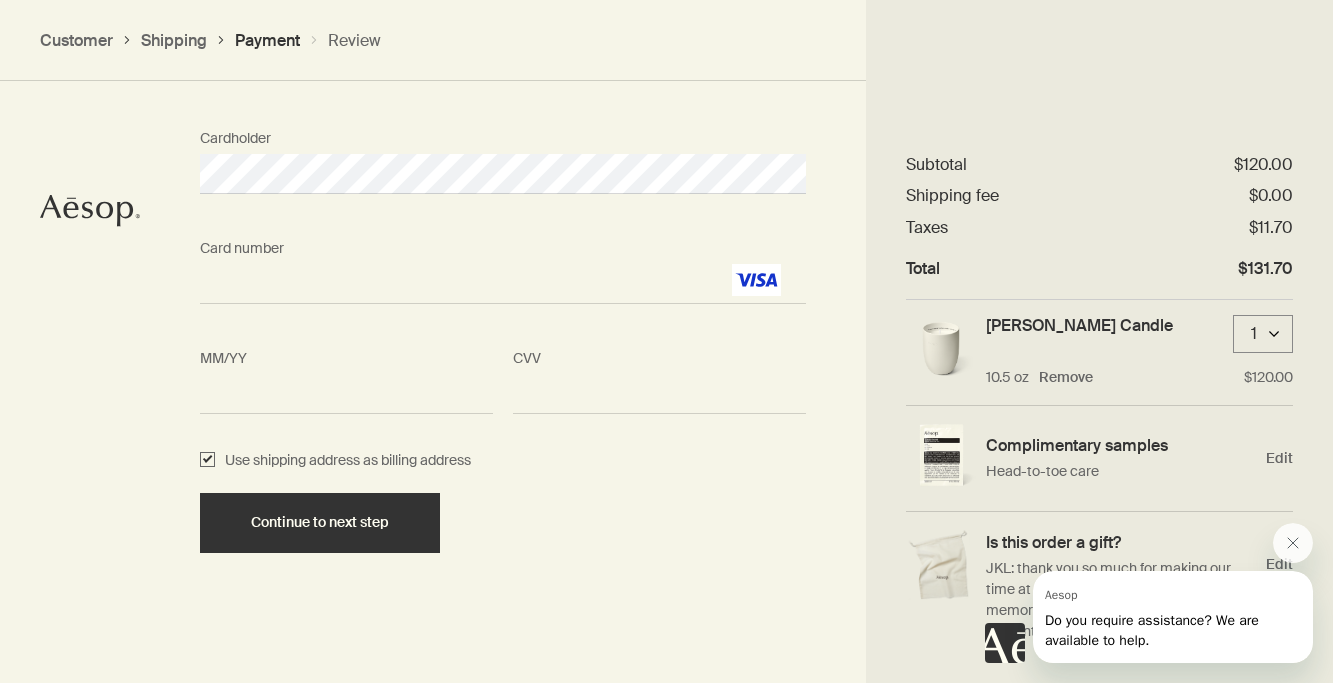 scroll, scrollTop: 1926, scrollLeft: 0, axis: vertical 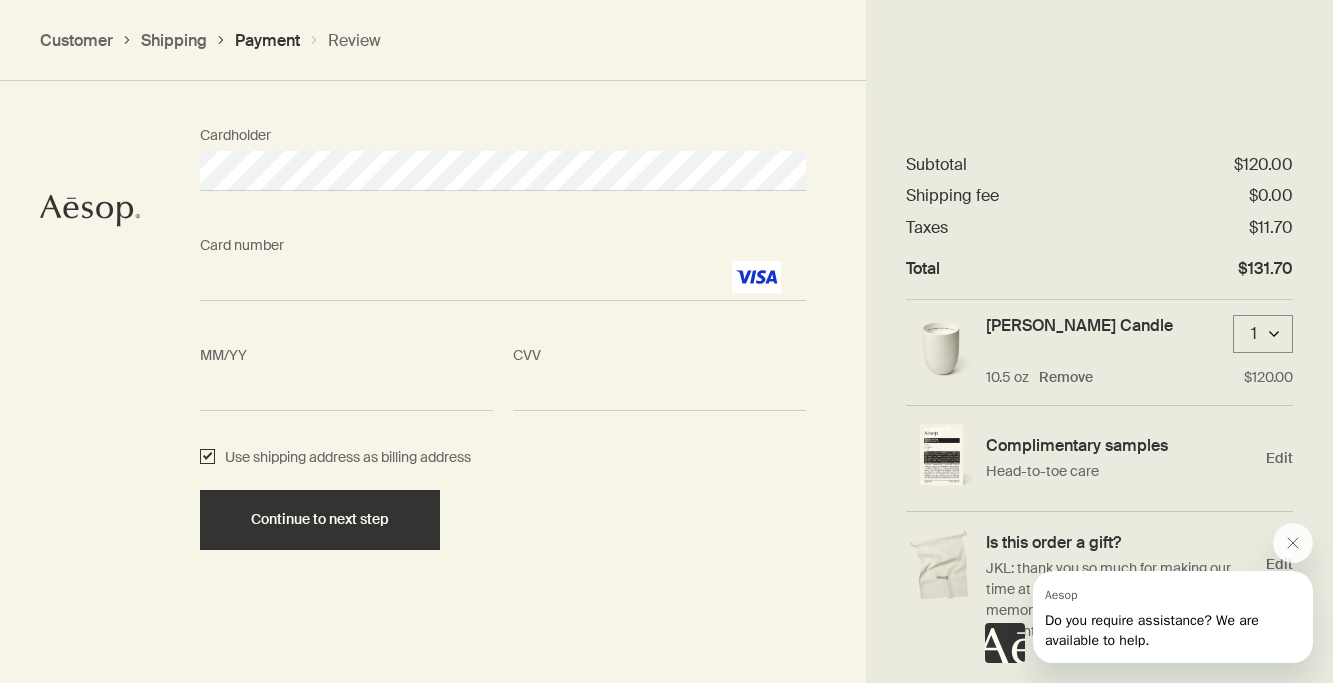 click on "Use shipping address as billing address" at bounding box center [207, 458] 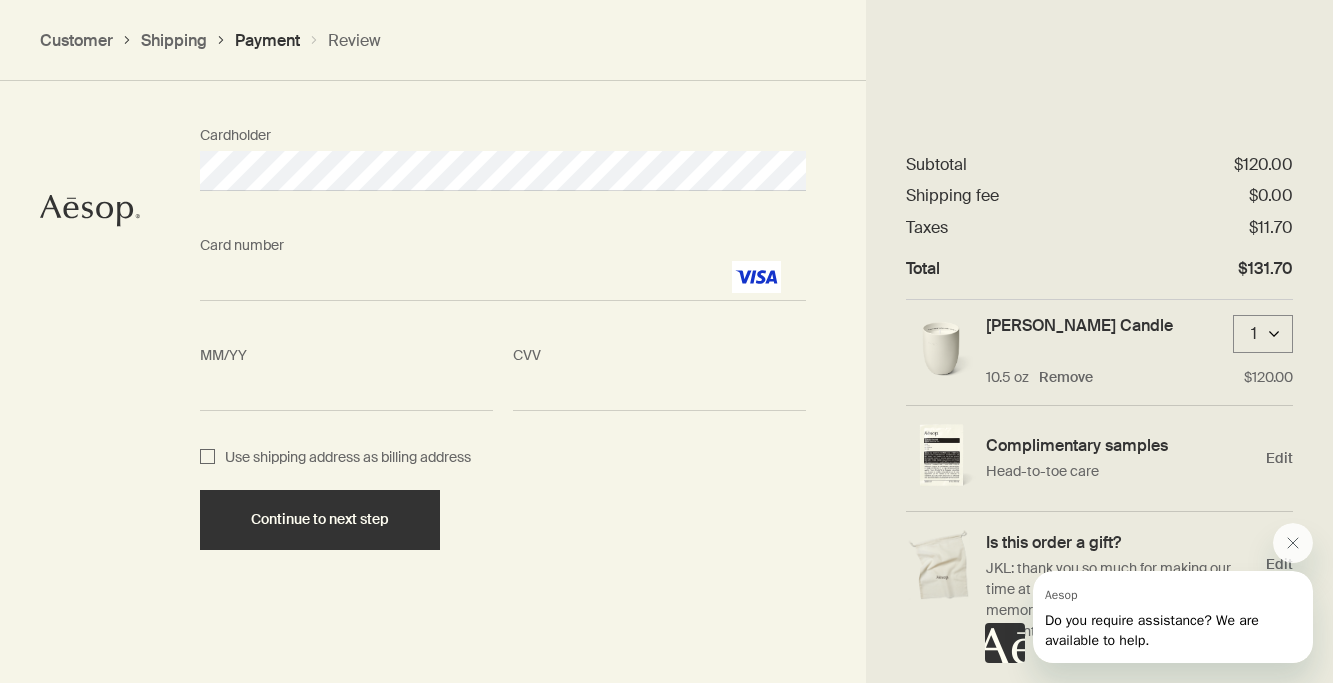 checkbox on "false" 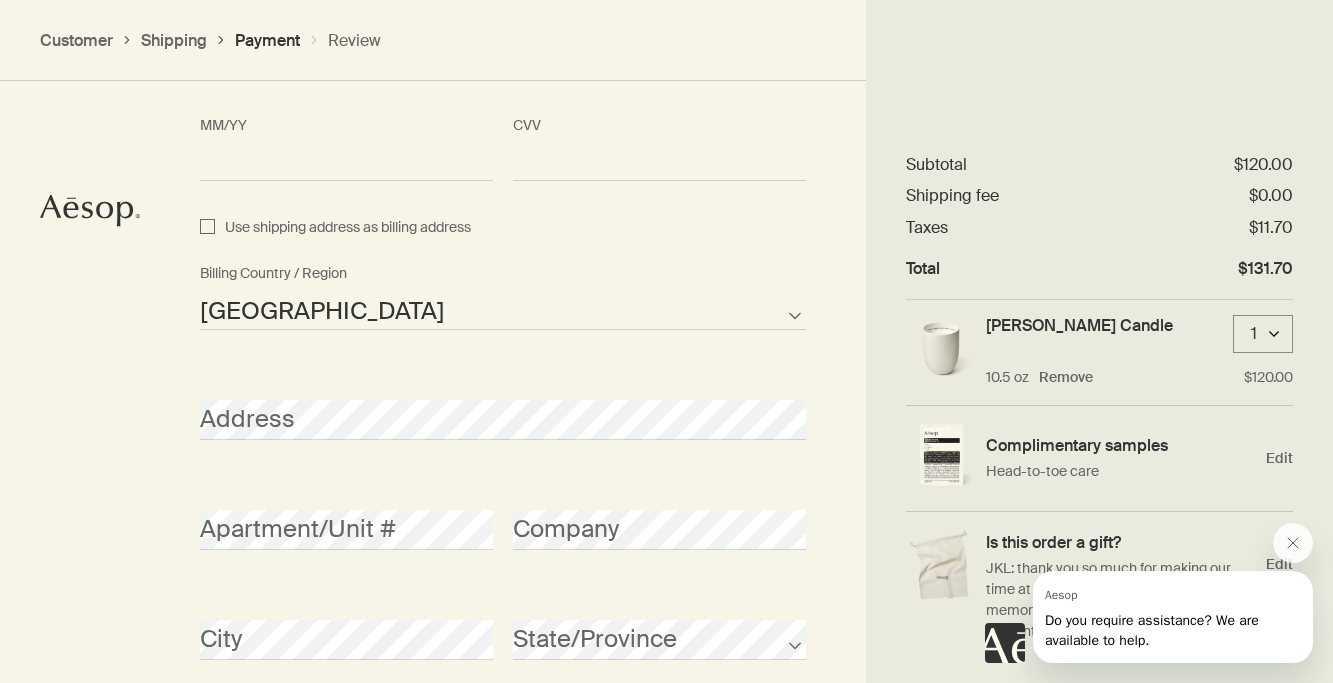 scroll, scrollTop: 2225, scrollLeft: 0, axis: vertical 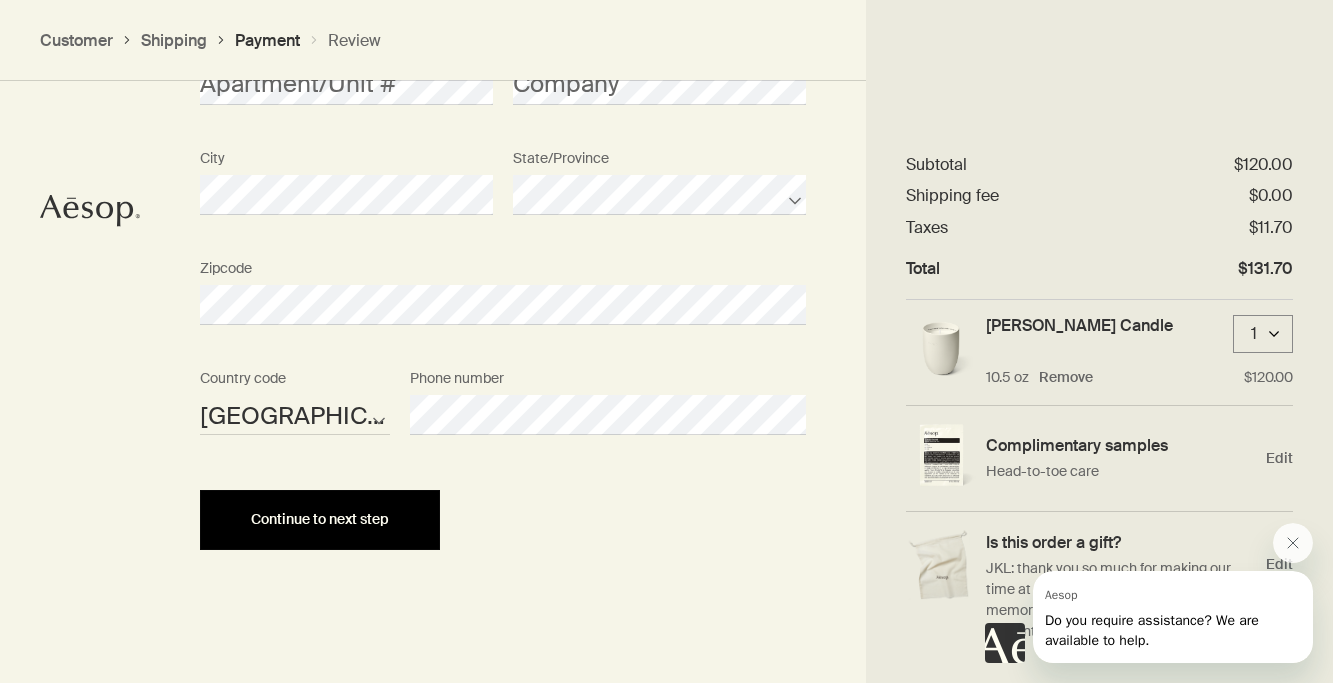 click on "Continue to next step" at bounding box center (320, 519) 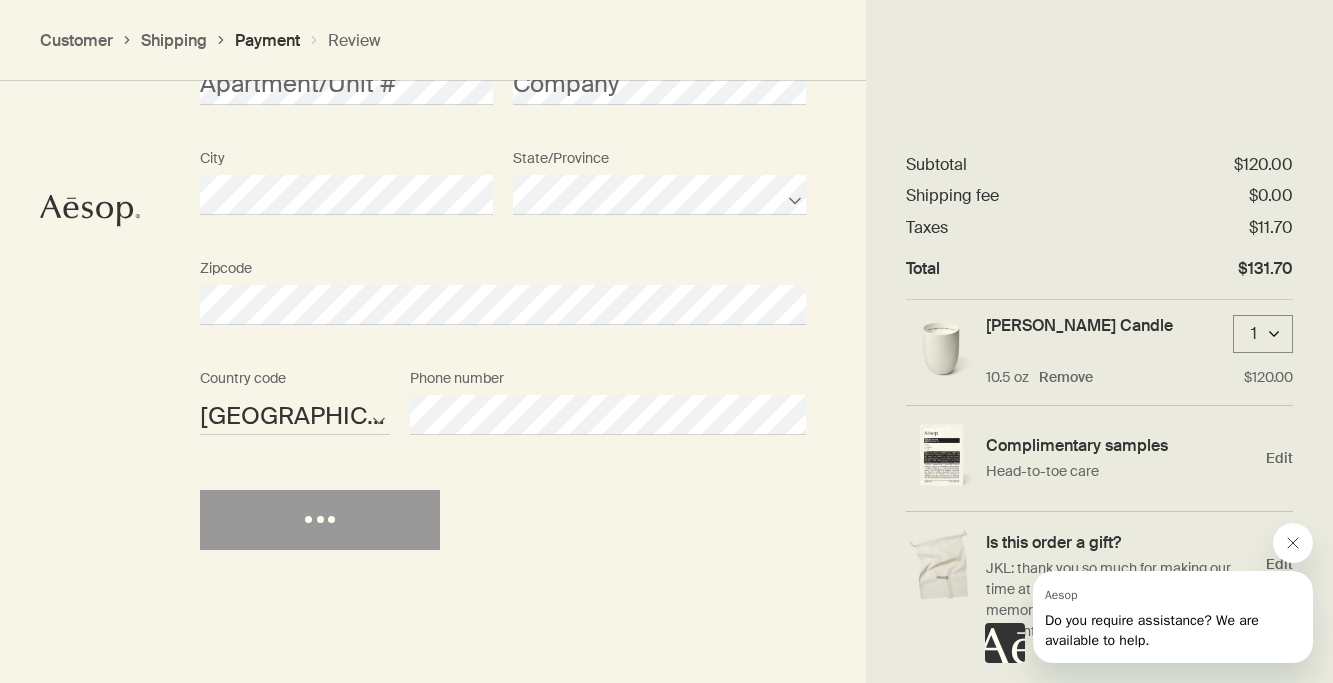 click 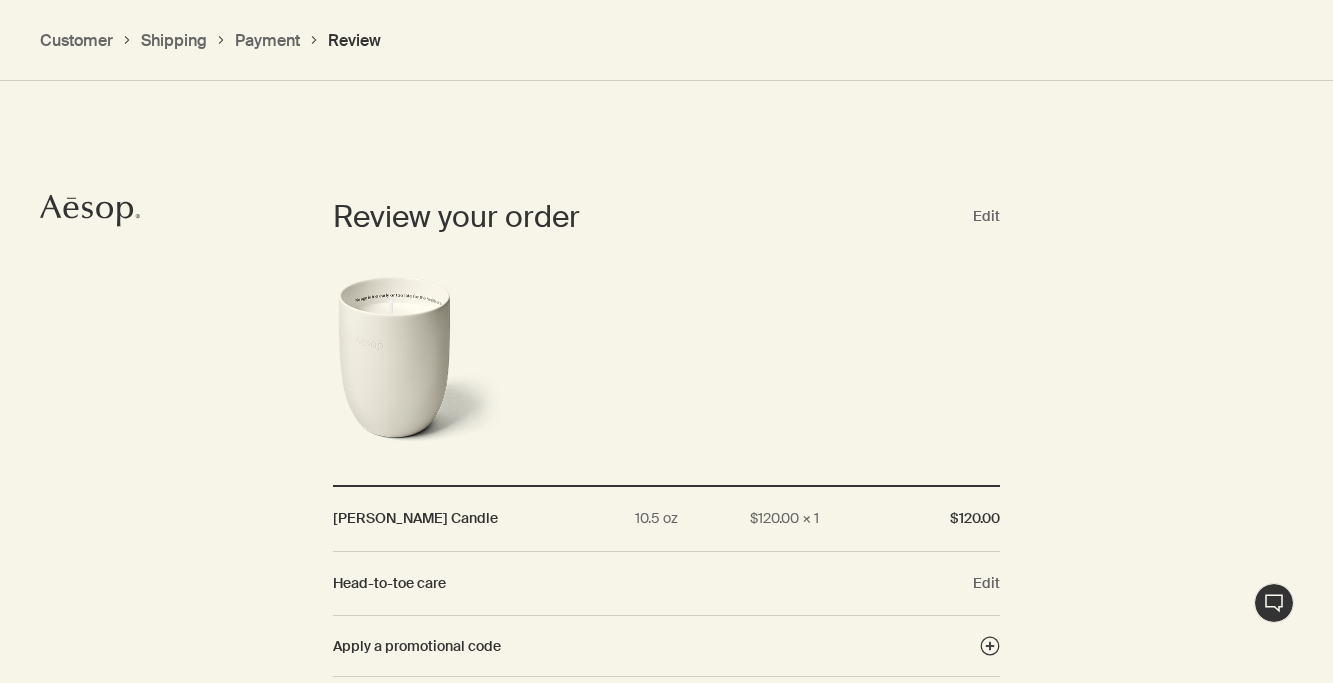 scroll, scrollTop: 1891, scrollLeft: 0, axis: vertical 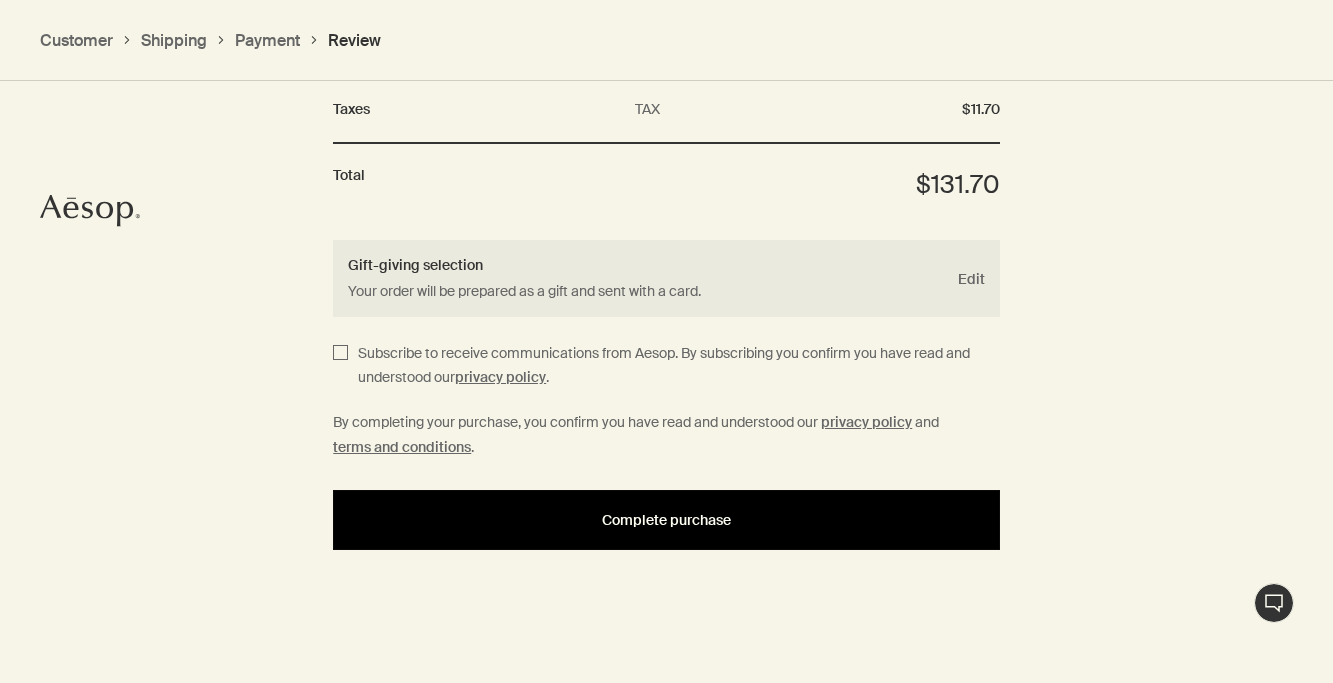 click on "Complete purchase" at bounding box center (666, 520) 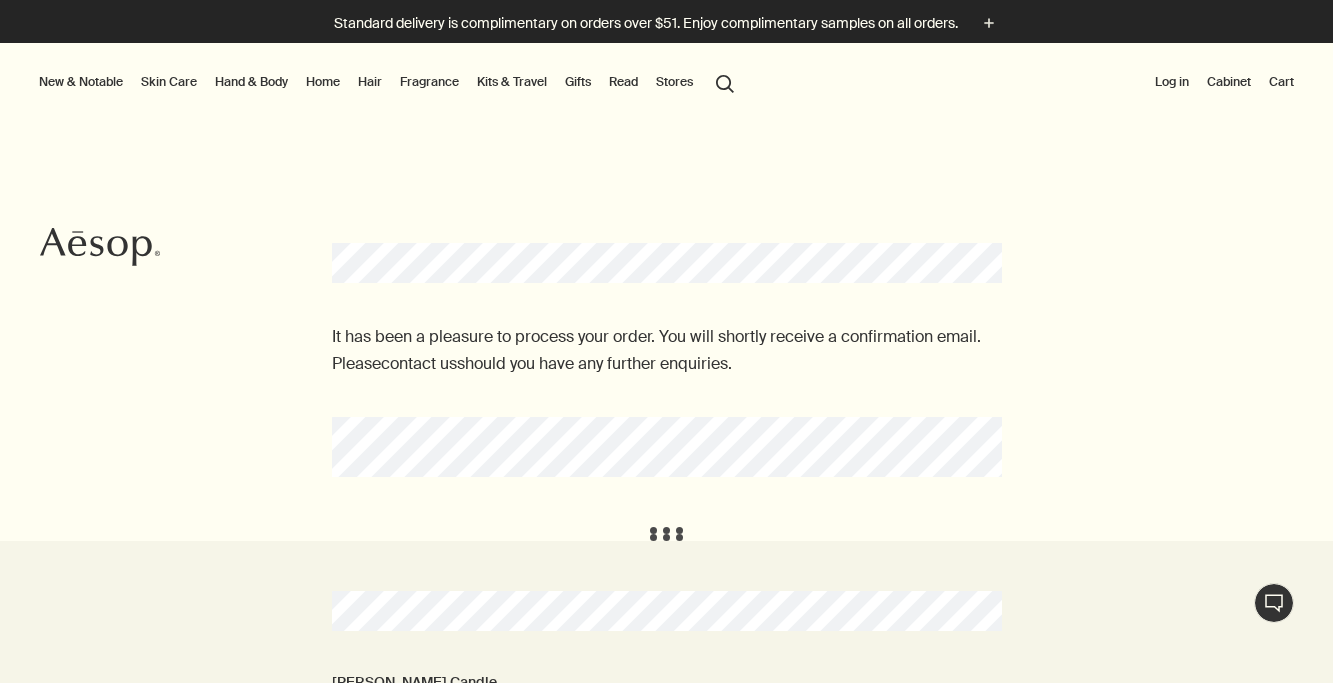 scroll, scrollTop: 0, scrollLeft: 0, axis: both 